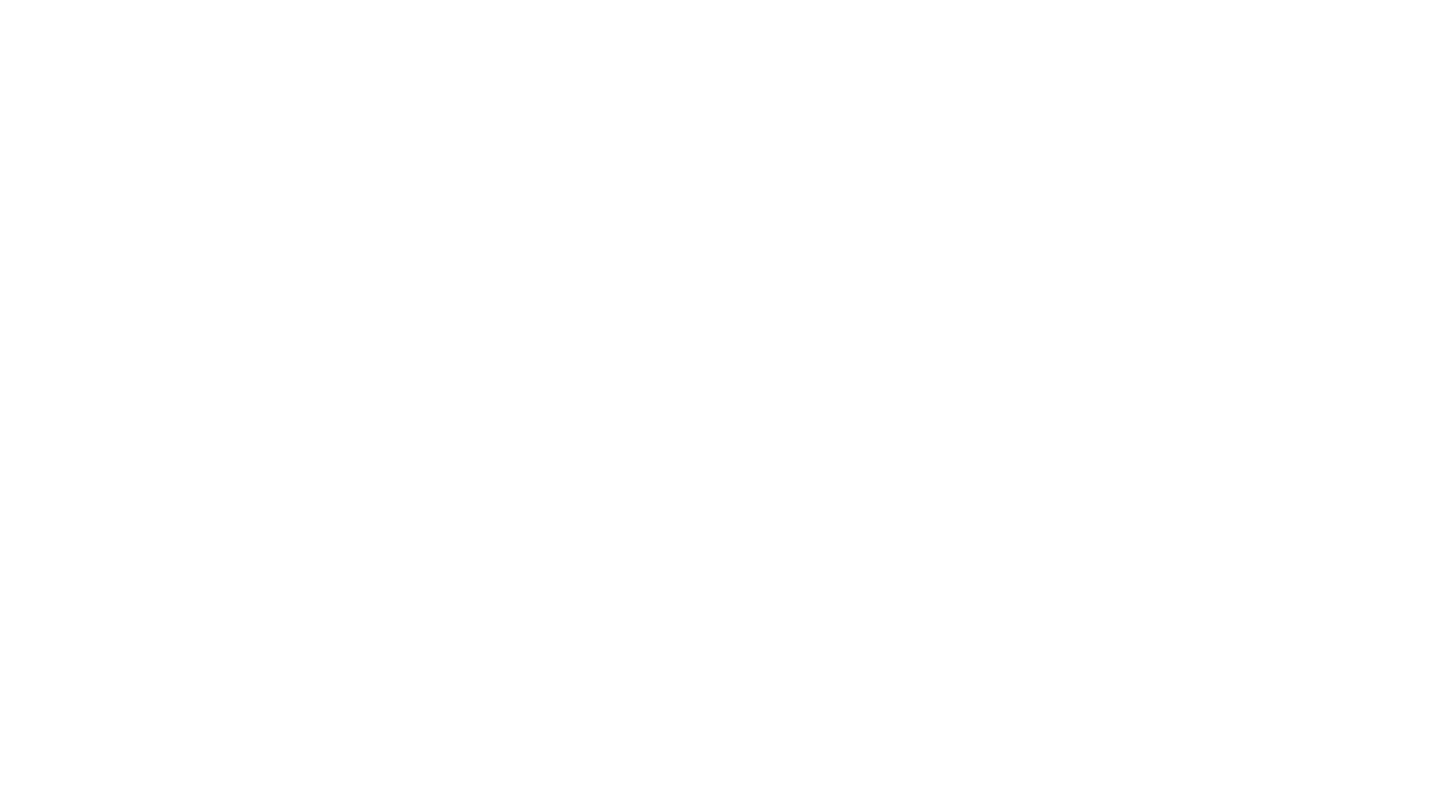 scroll, scrollTop: 0, scrollLeft: 0, axis: both 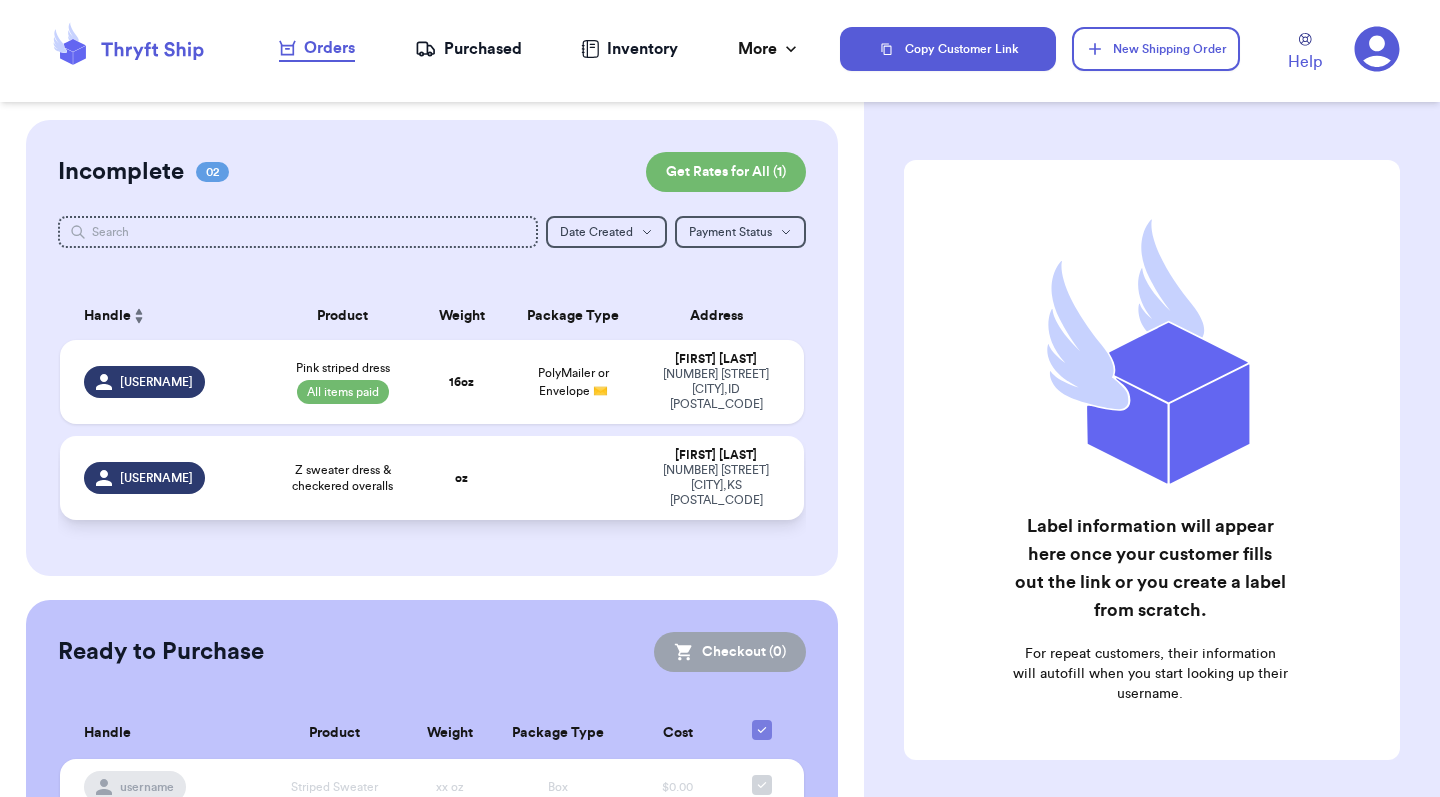 click on "Z sweater dress & checkered overalls" at bounding box center [342, 478] 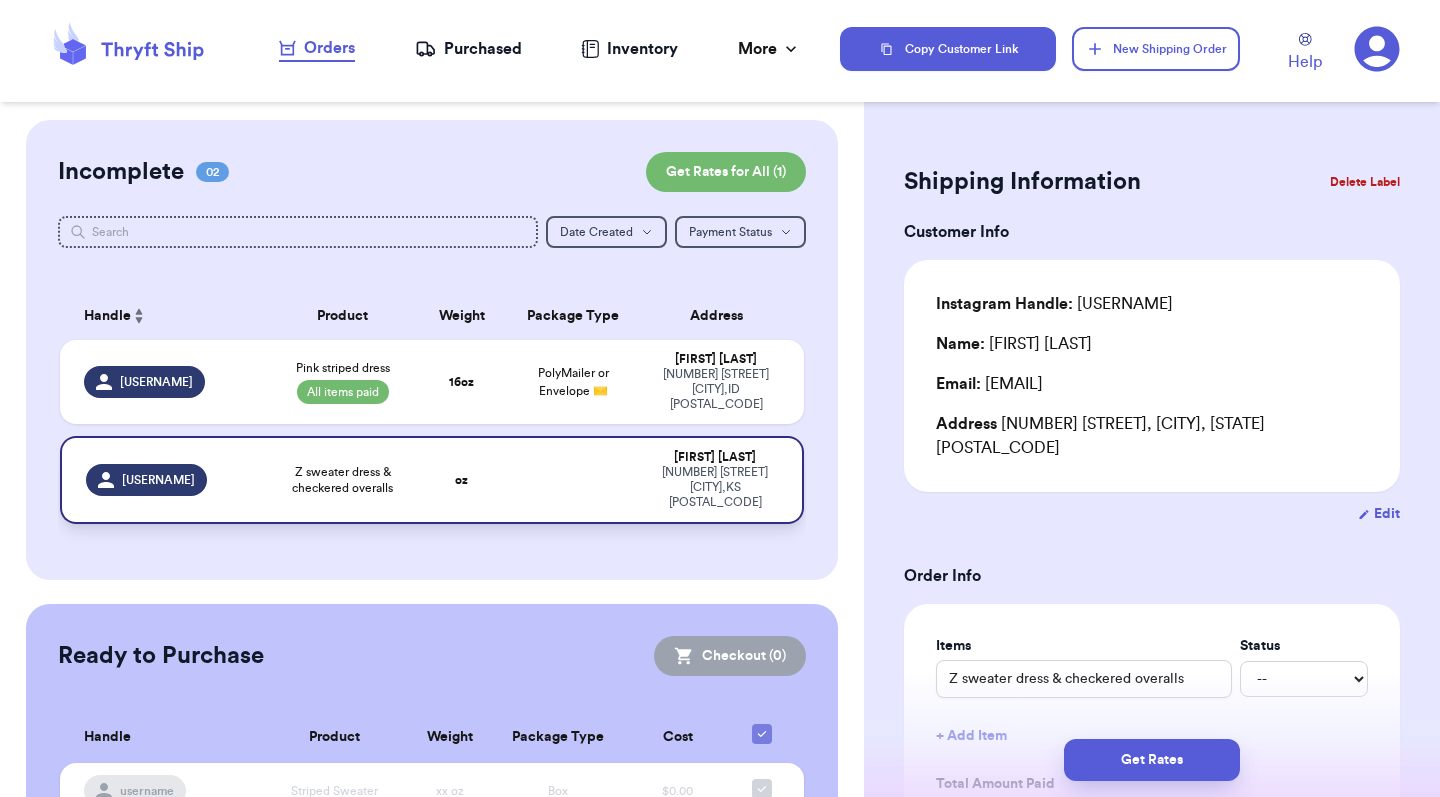 type 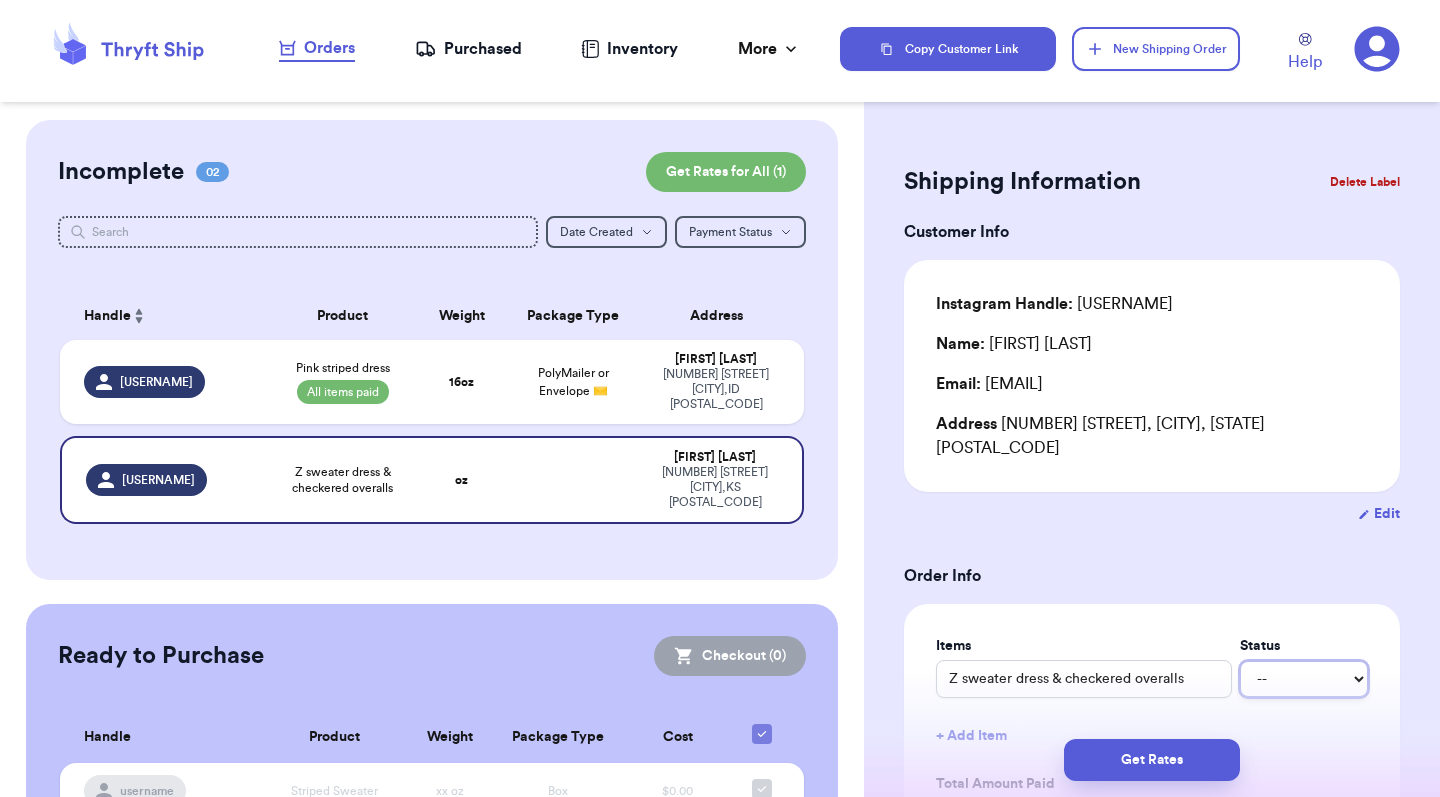 select on "paid" 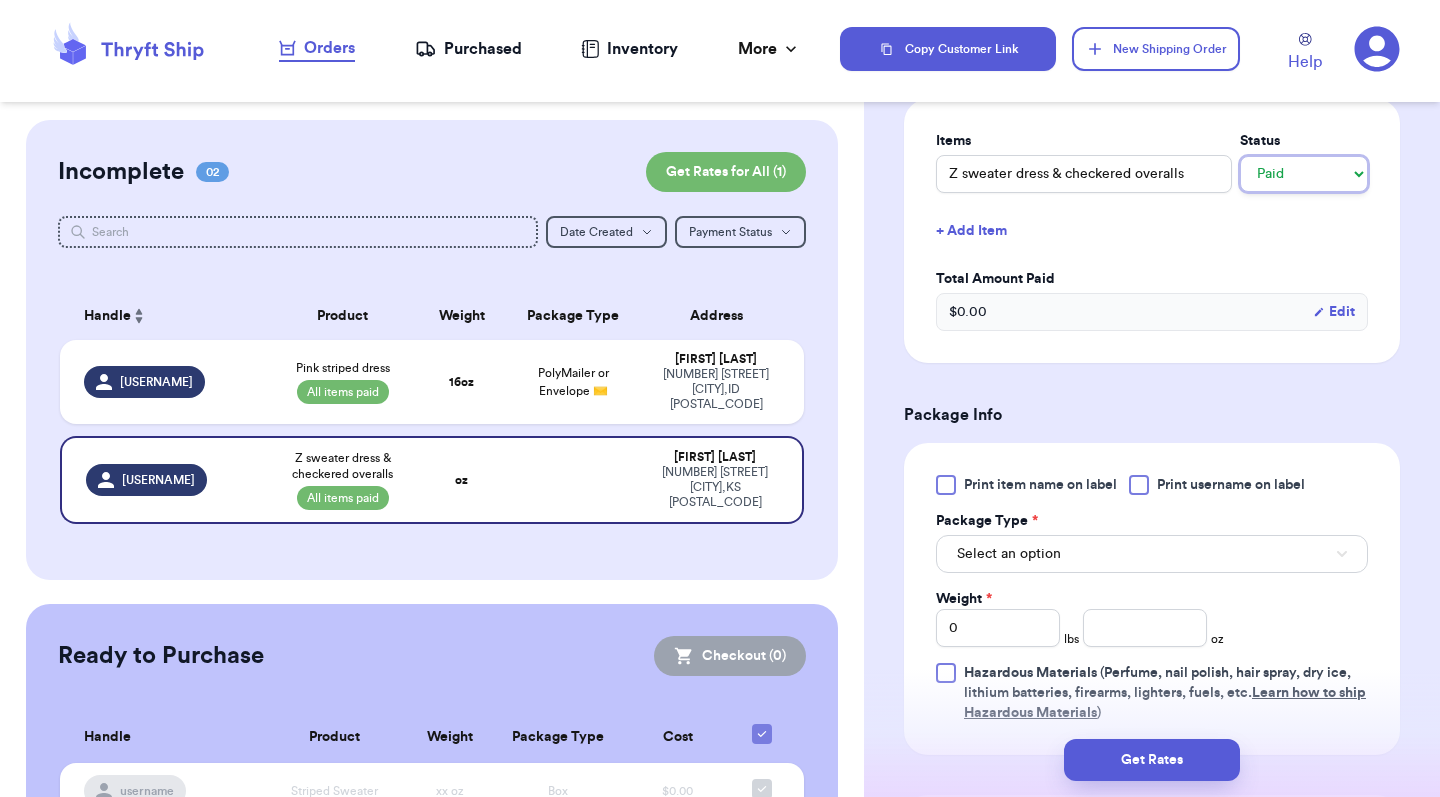 scroll, scrollTop: 519, scrollLeft: 0, axis: vertical 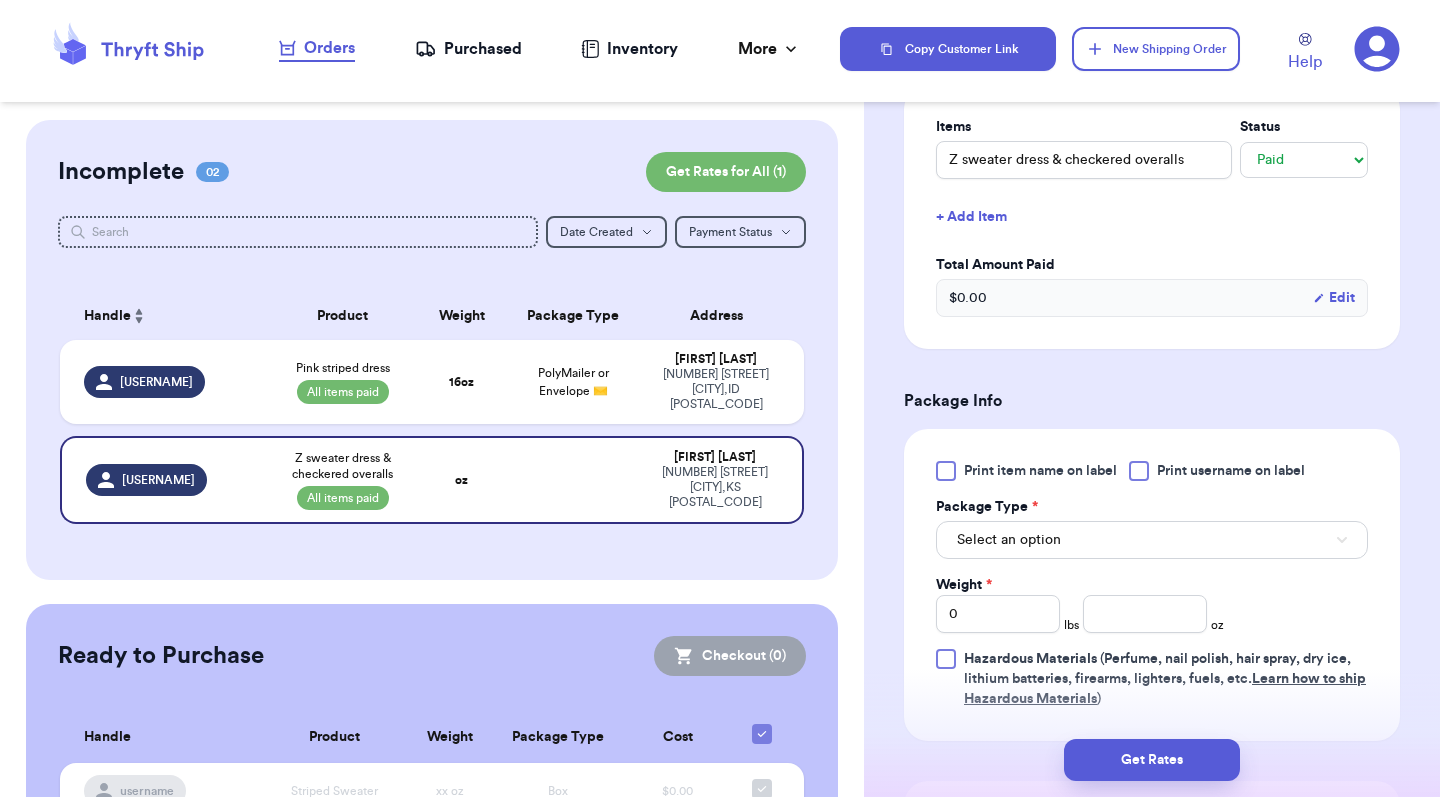 click on "Print item name on label" at bounding box center (1040, 471) 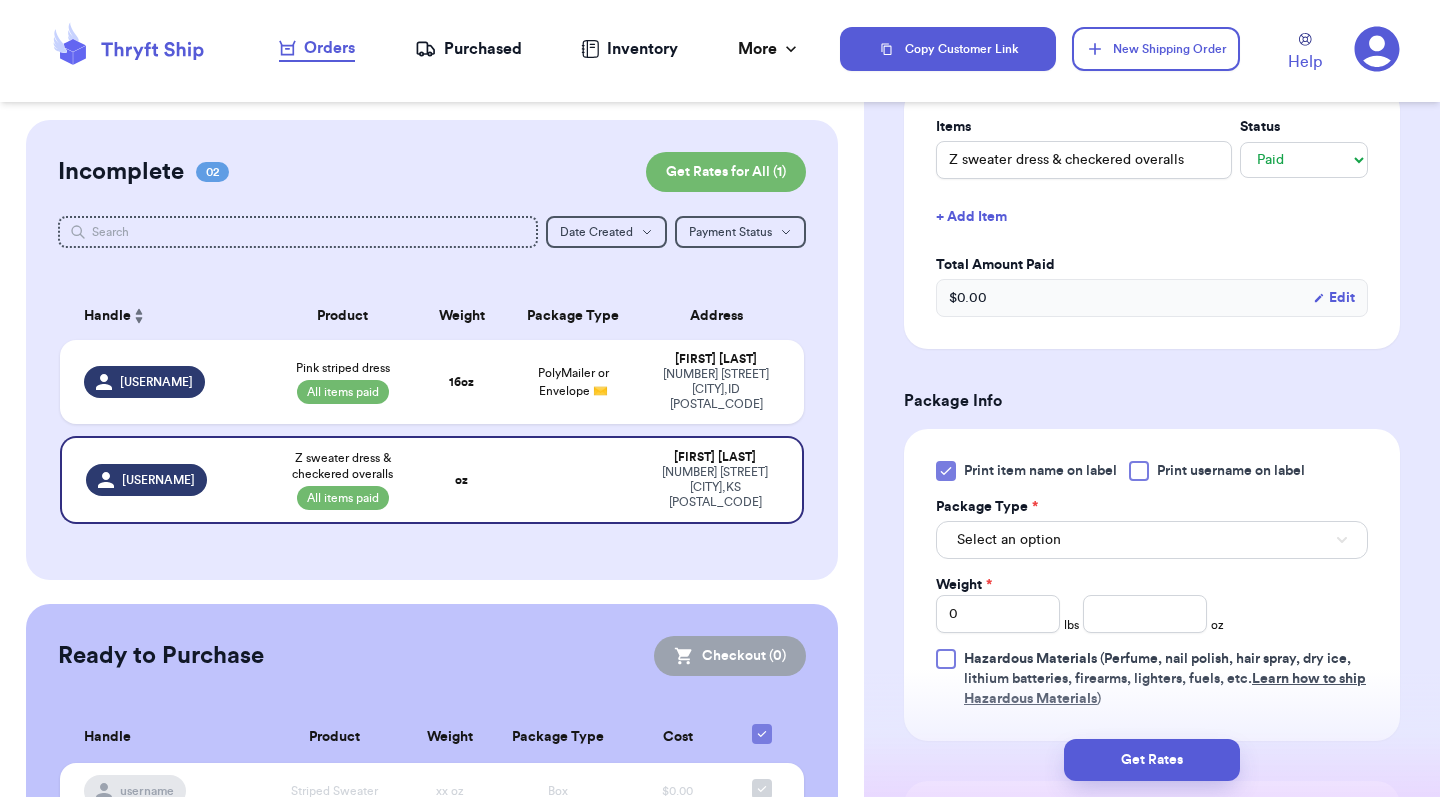 click on "Select an option" at bounding box center (1009, 540) 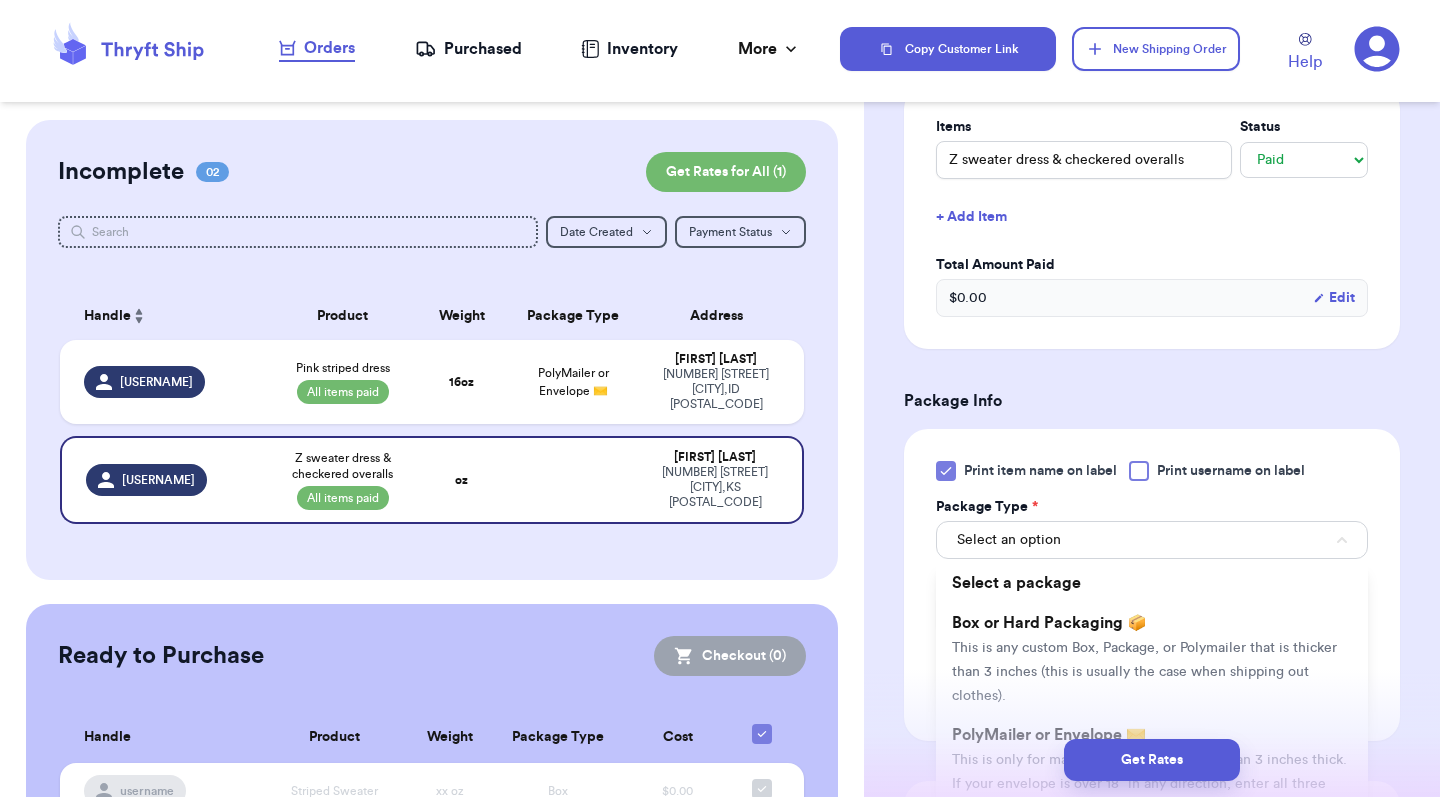 click on "Get Rates" at bounding box center [1152, 760] 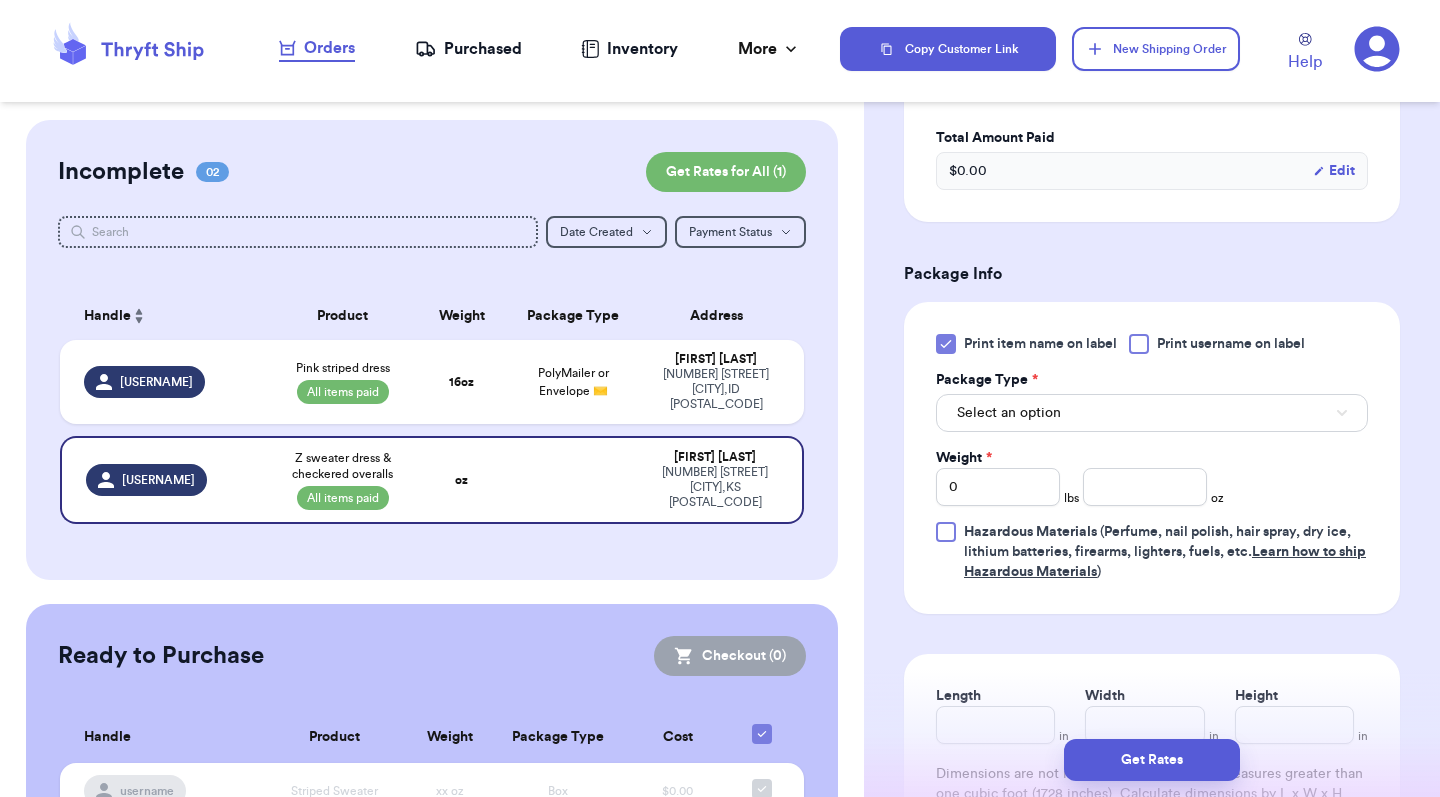 scroll, scrollTop: 657, scrollLeft: 0, axis: vertical 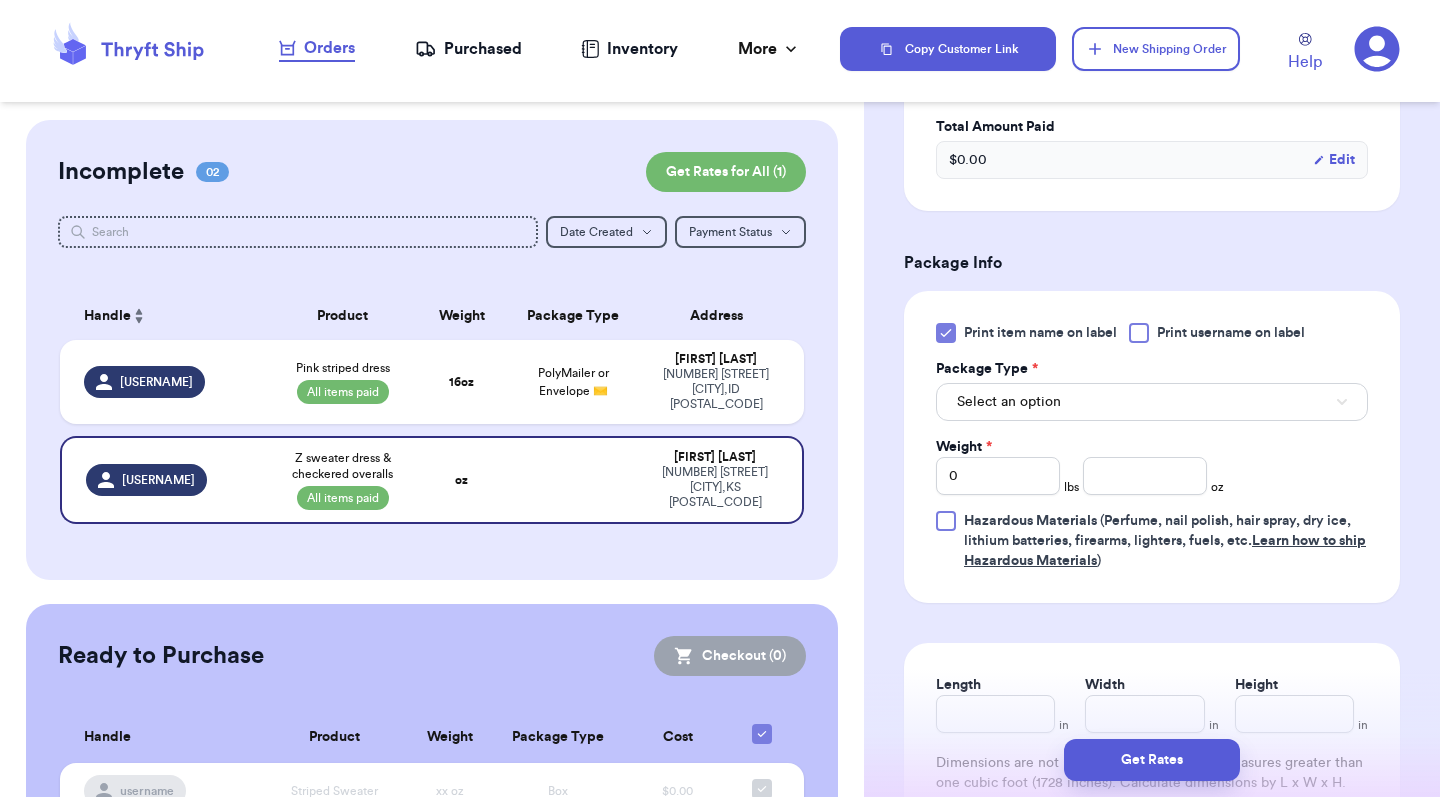 click on "Select an option" at bounding box center (1009, 402) 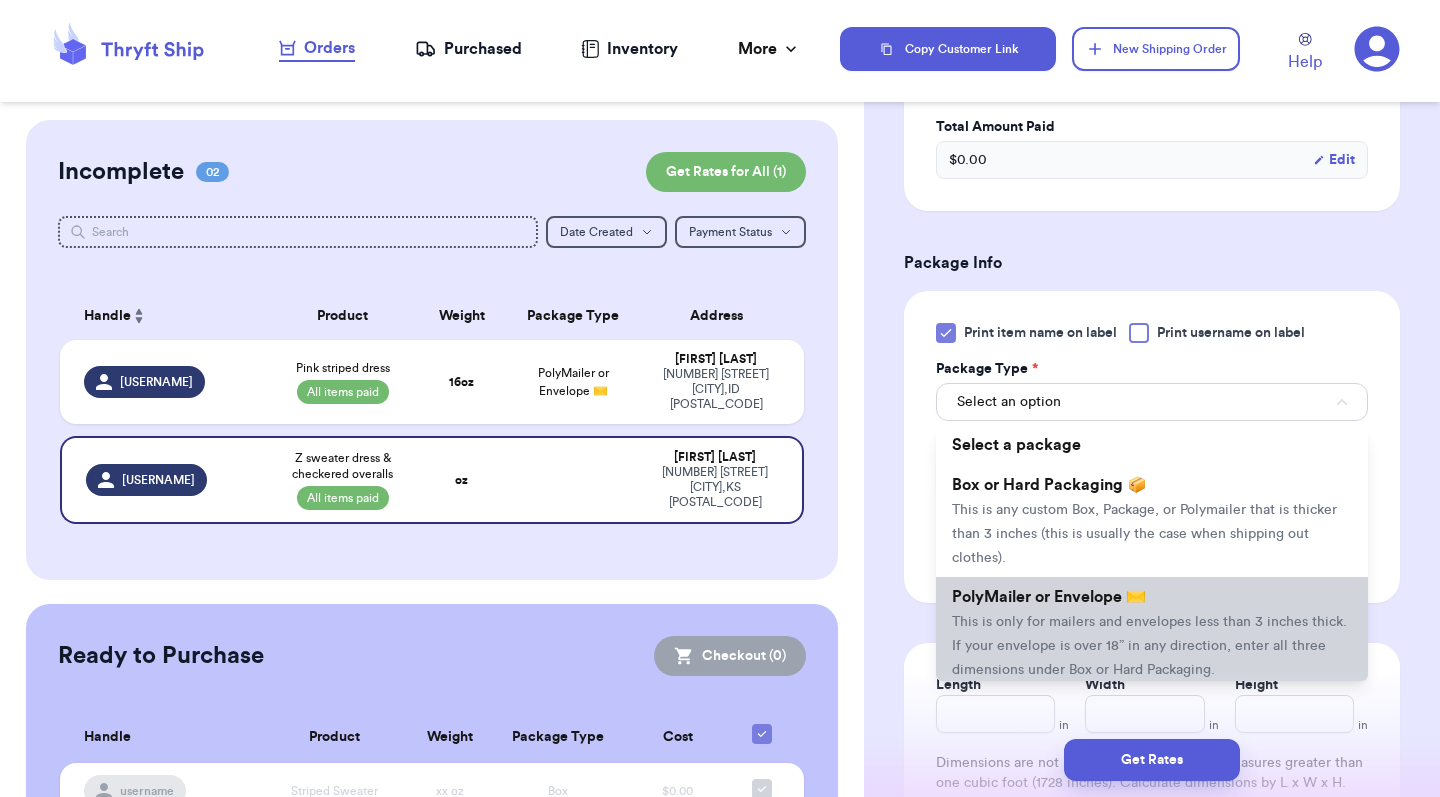click on "PolyMailer or Envelope ✉️ This is only for mailers and envelopes less than 3 inches thick. If your envelope is over 18” in any direction, enter all three dimensions under Box or Hard Packaging." at bounding box center (1152, 633) 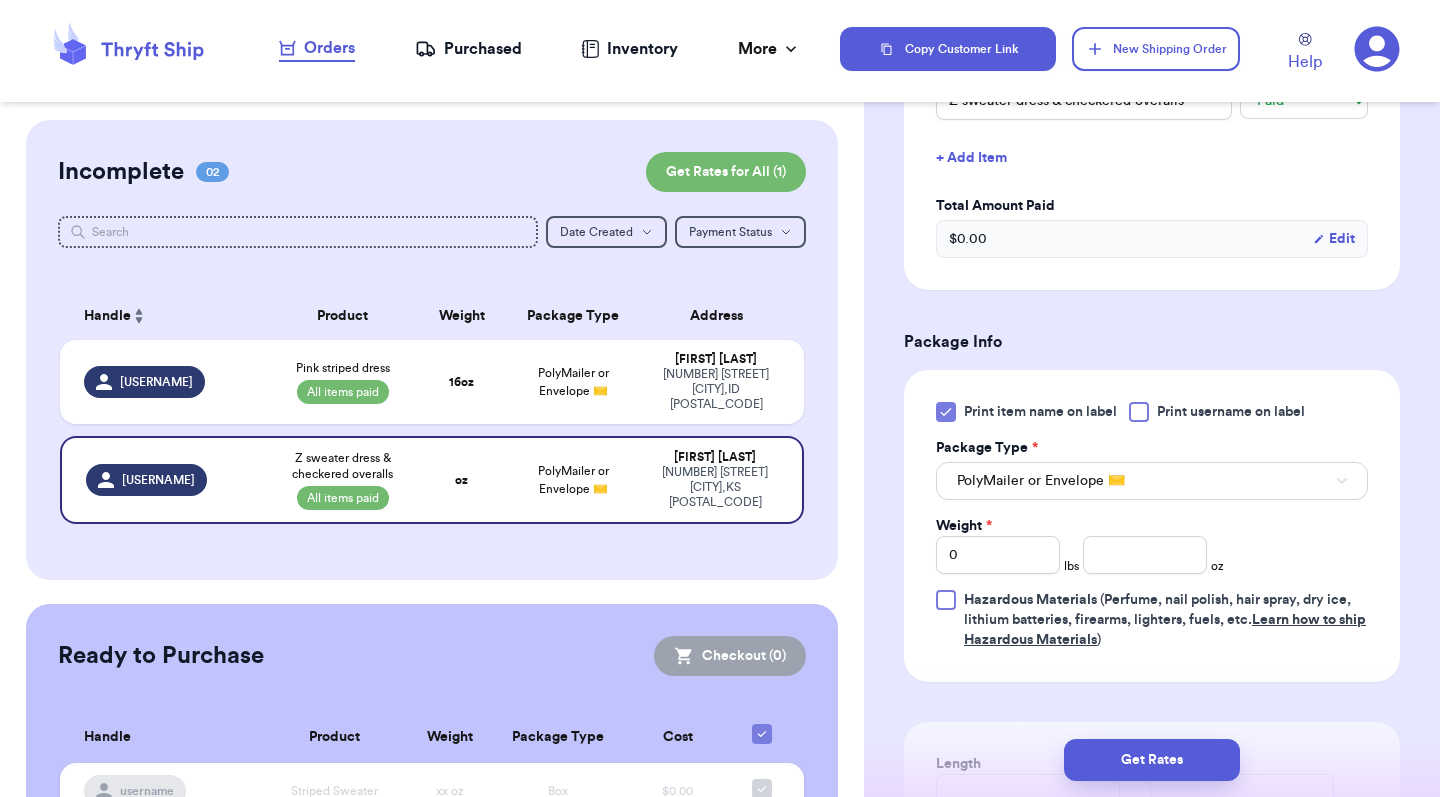 scroll, scrollTop: 580, scrollLeft: 0, axis: vertical 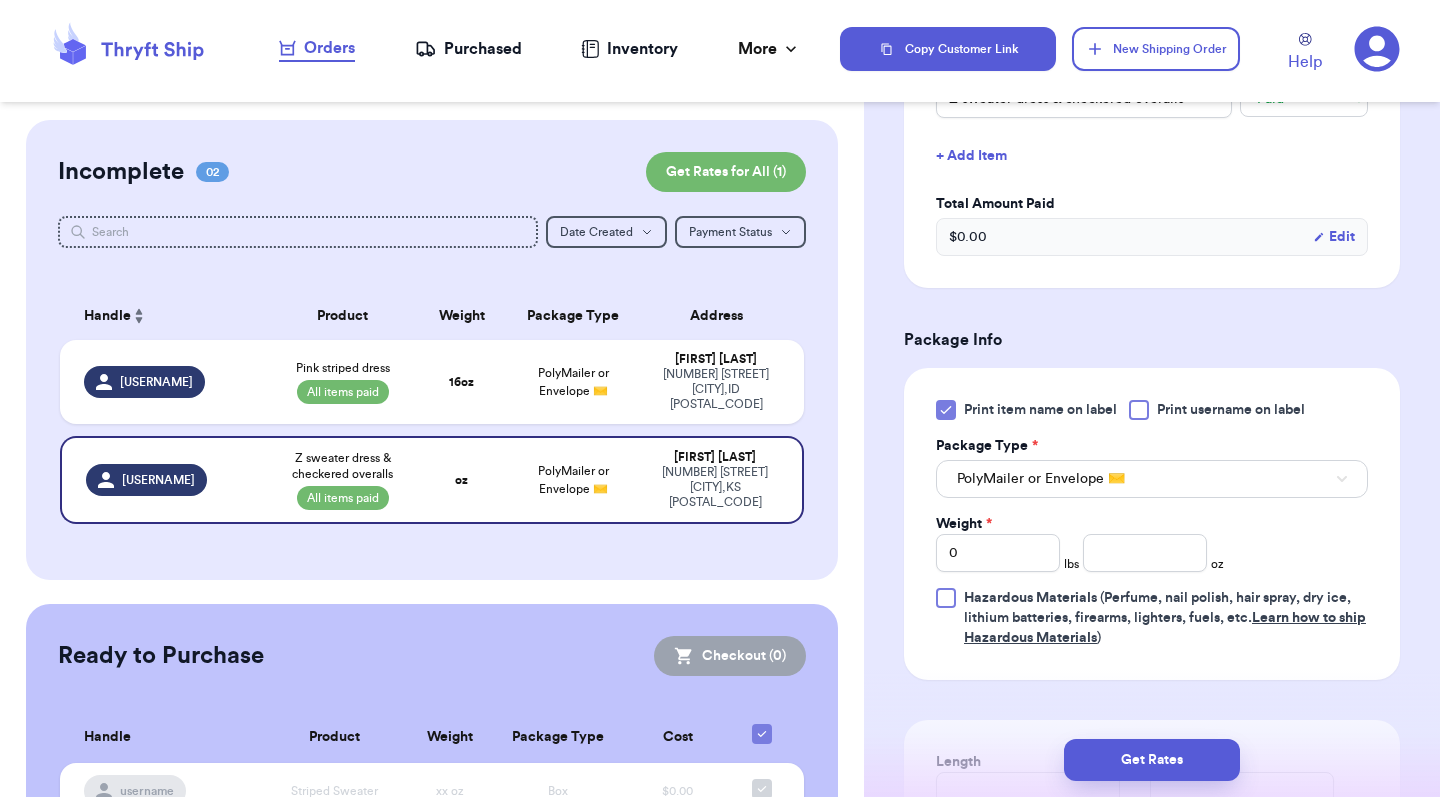type 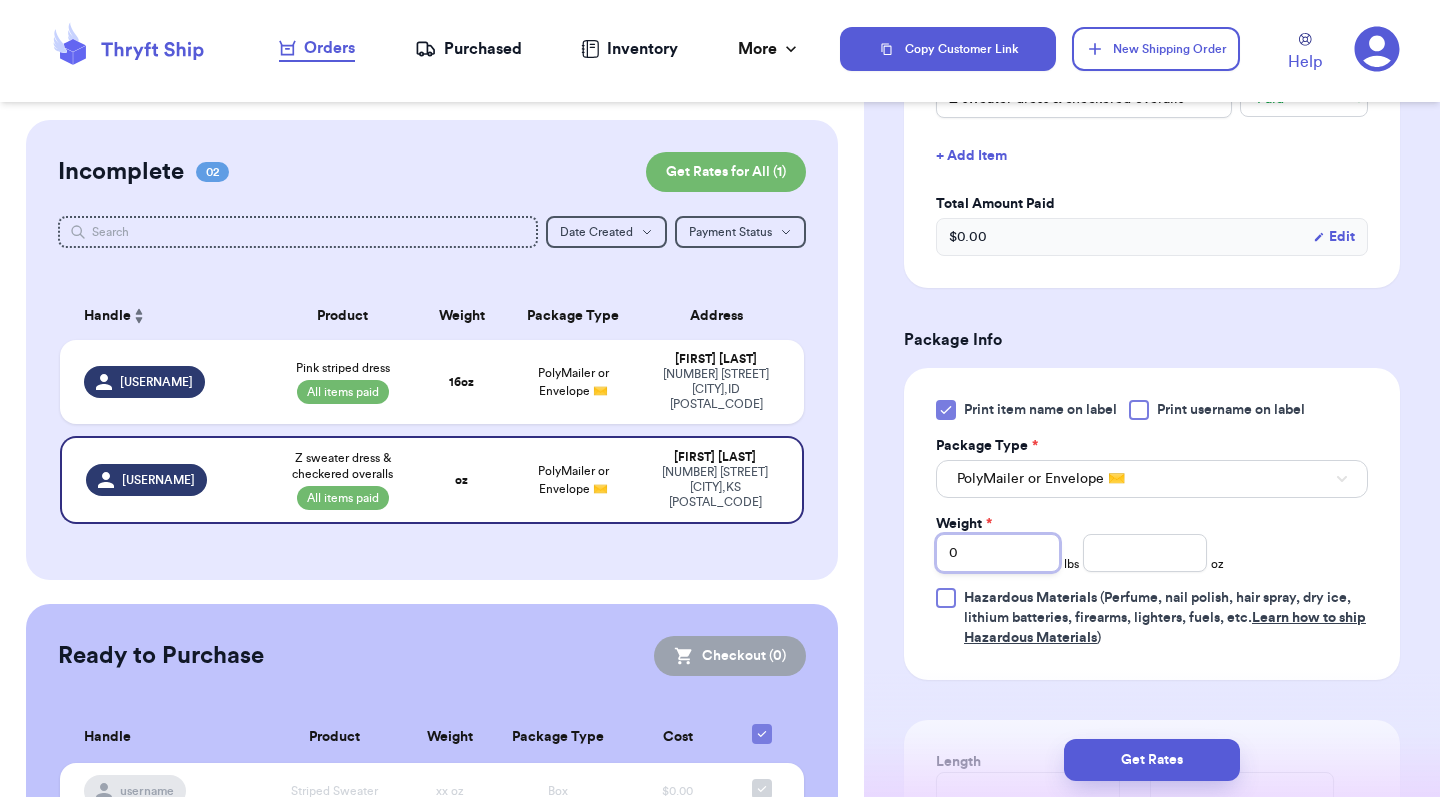 click on "0" at bounding box center (998, 553) 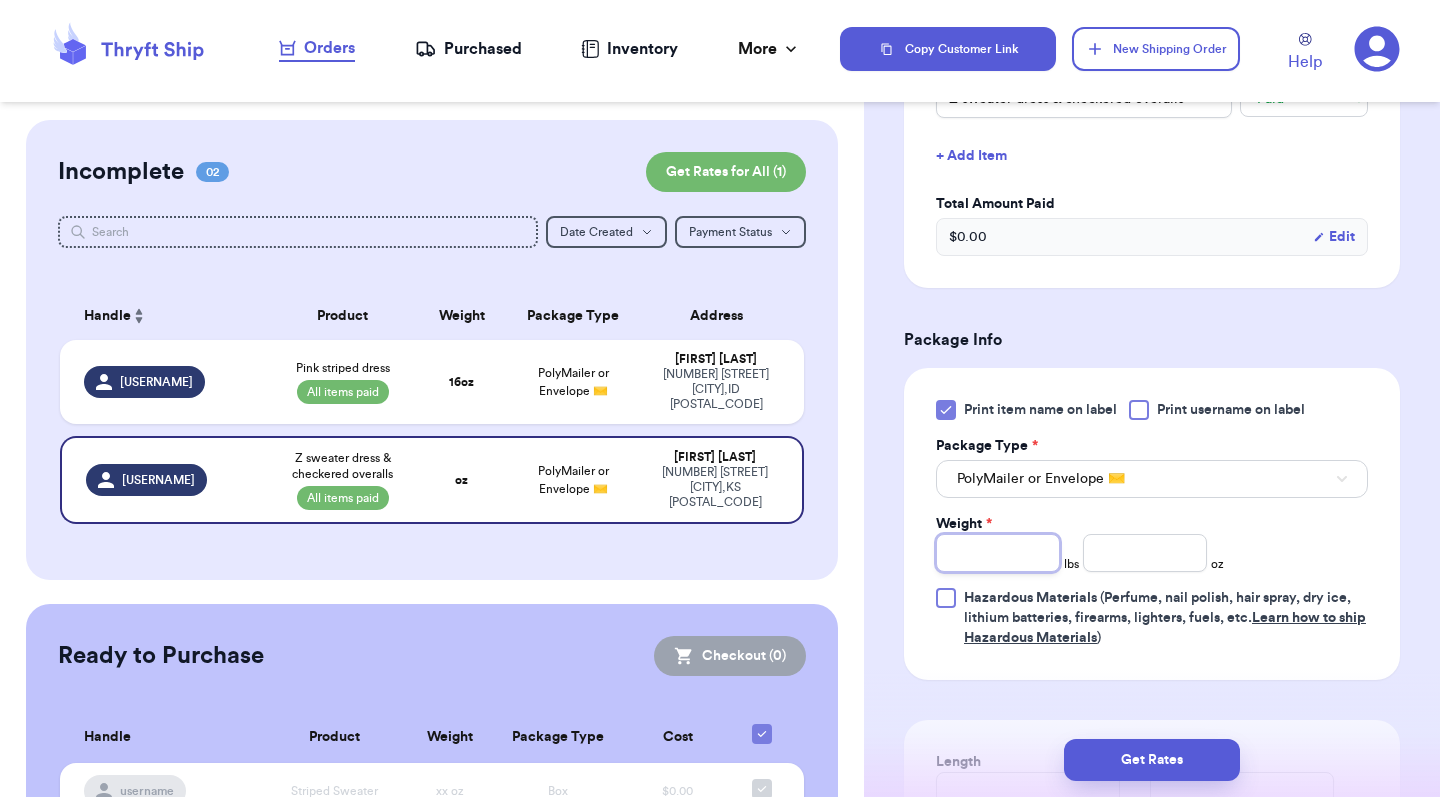 type on "1" 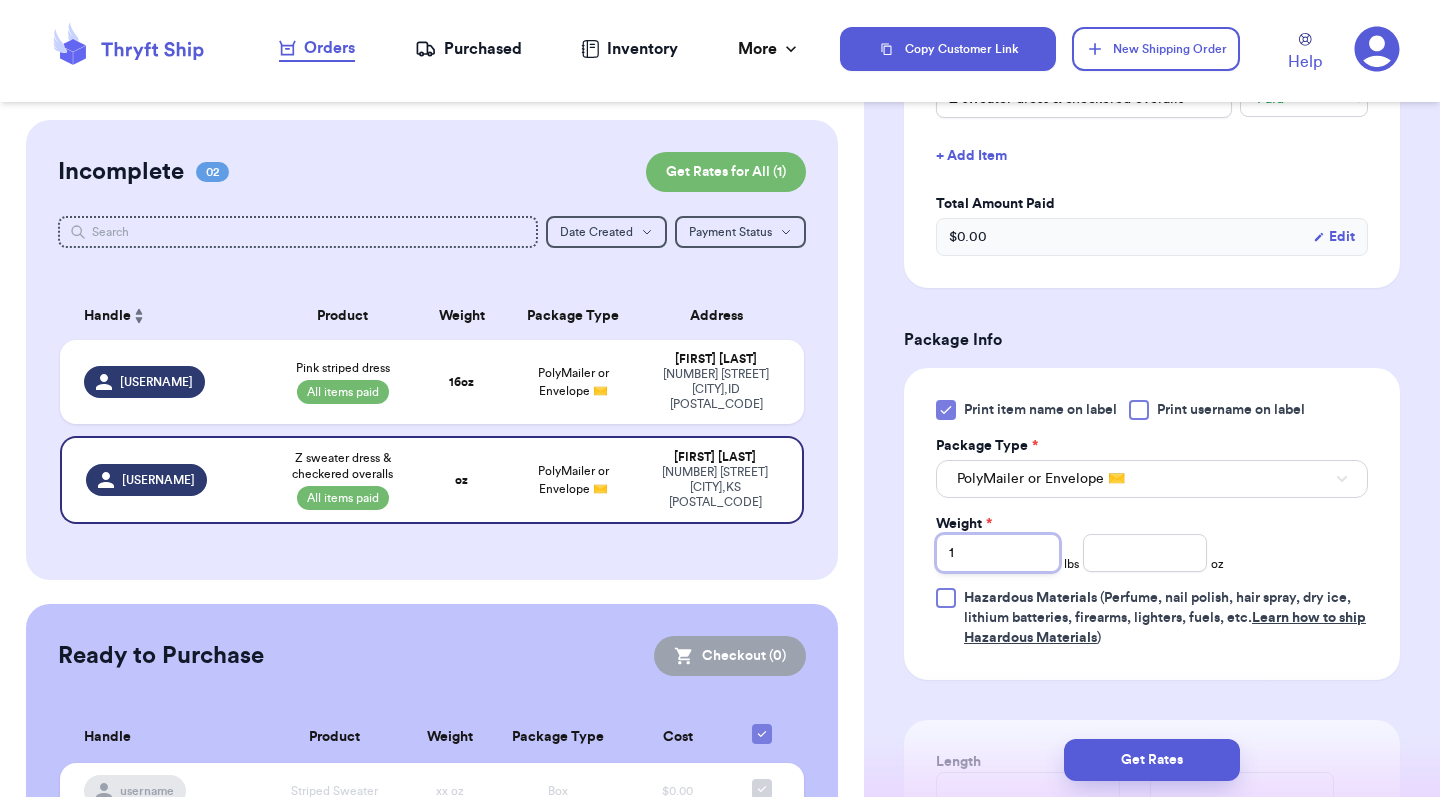 type 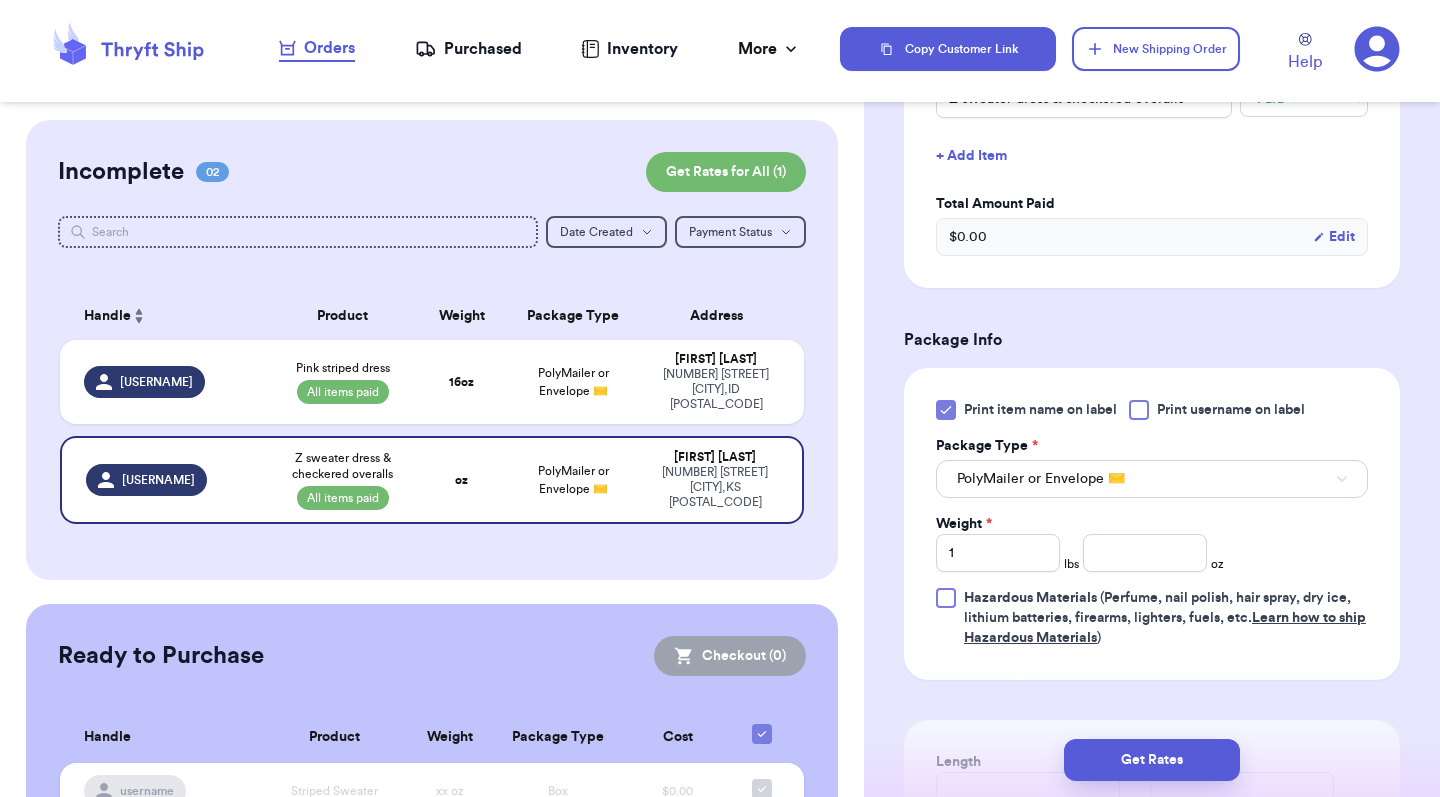 click on "Print item name on label Print username on label Package Type * PolyMailer or Envelope ✉️ Weight * 1 lbs oz Hazardous Materials   (Perfume, nail polish, hair spray, dry ice, lithium batteries, firearms, lighters, fuels, etc.  Learn how to ship Hazardous Materials )" at bounding box center (1152, 524) 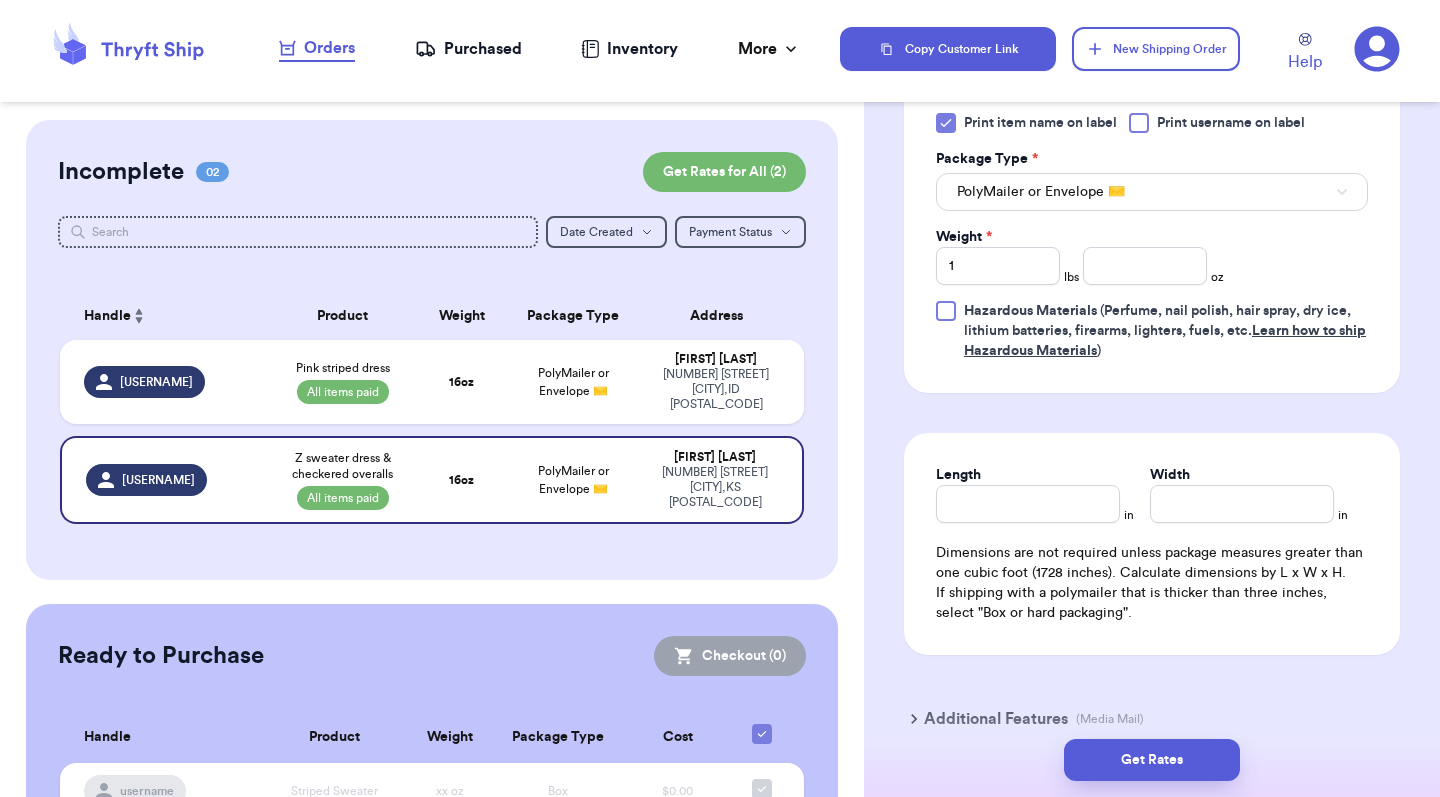 scroll, scrollTop: 876, scrollLeft: 0, axis: vertical 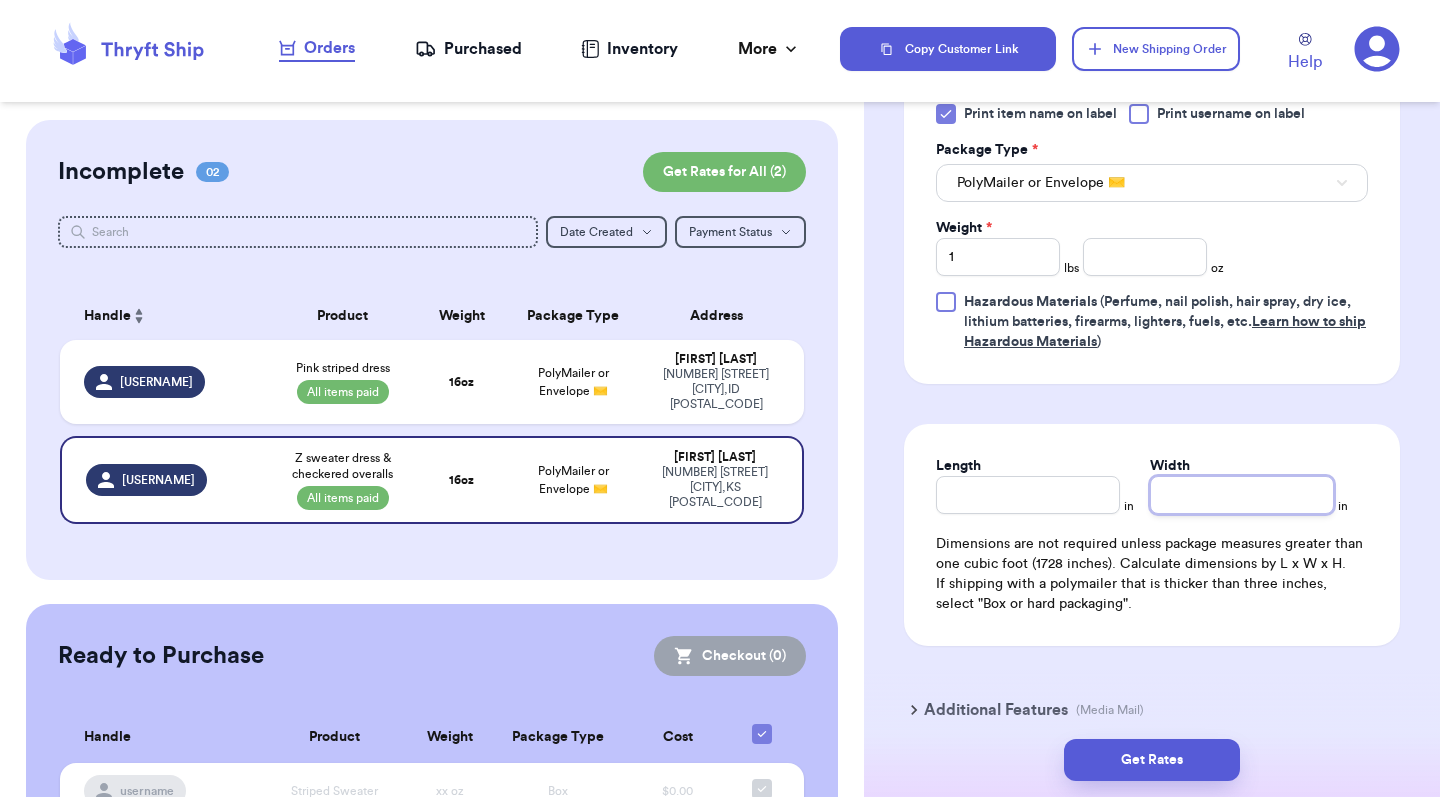 click on "Width" at bounding box center [1242, 495] 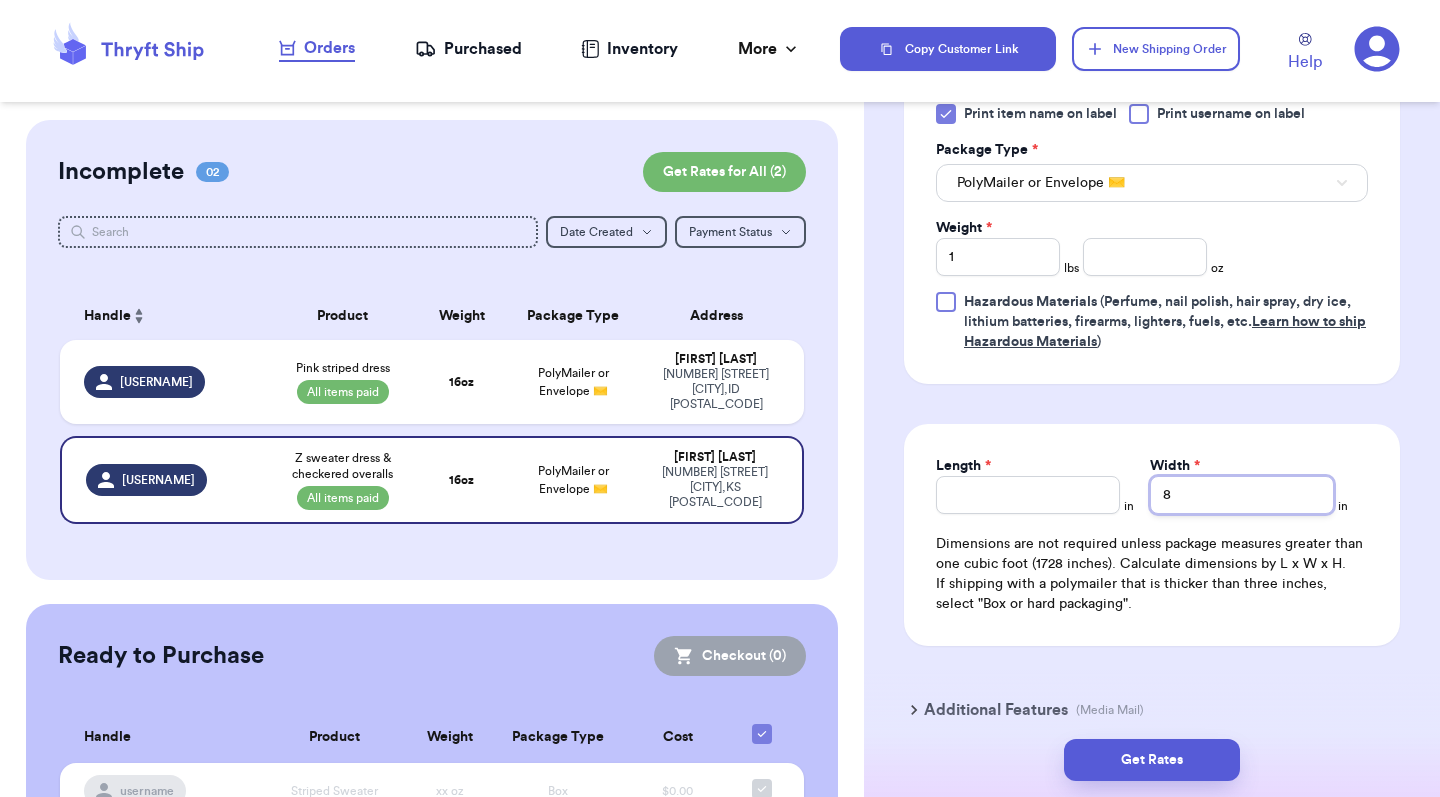 type 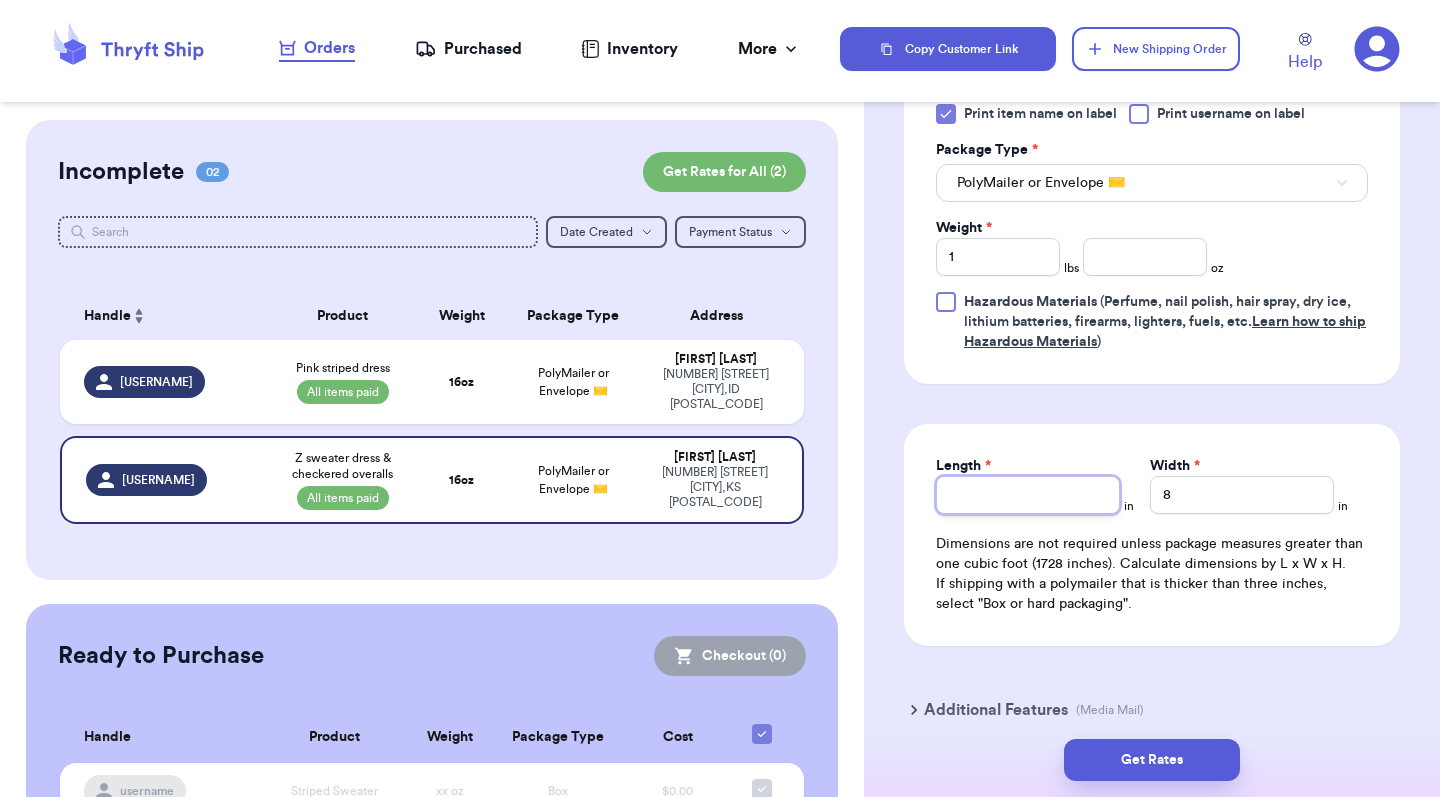 click on "Length *" at bounding box center [1028, 495] 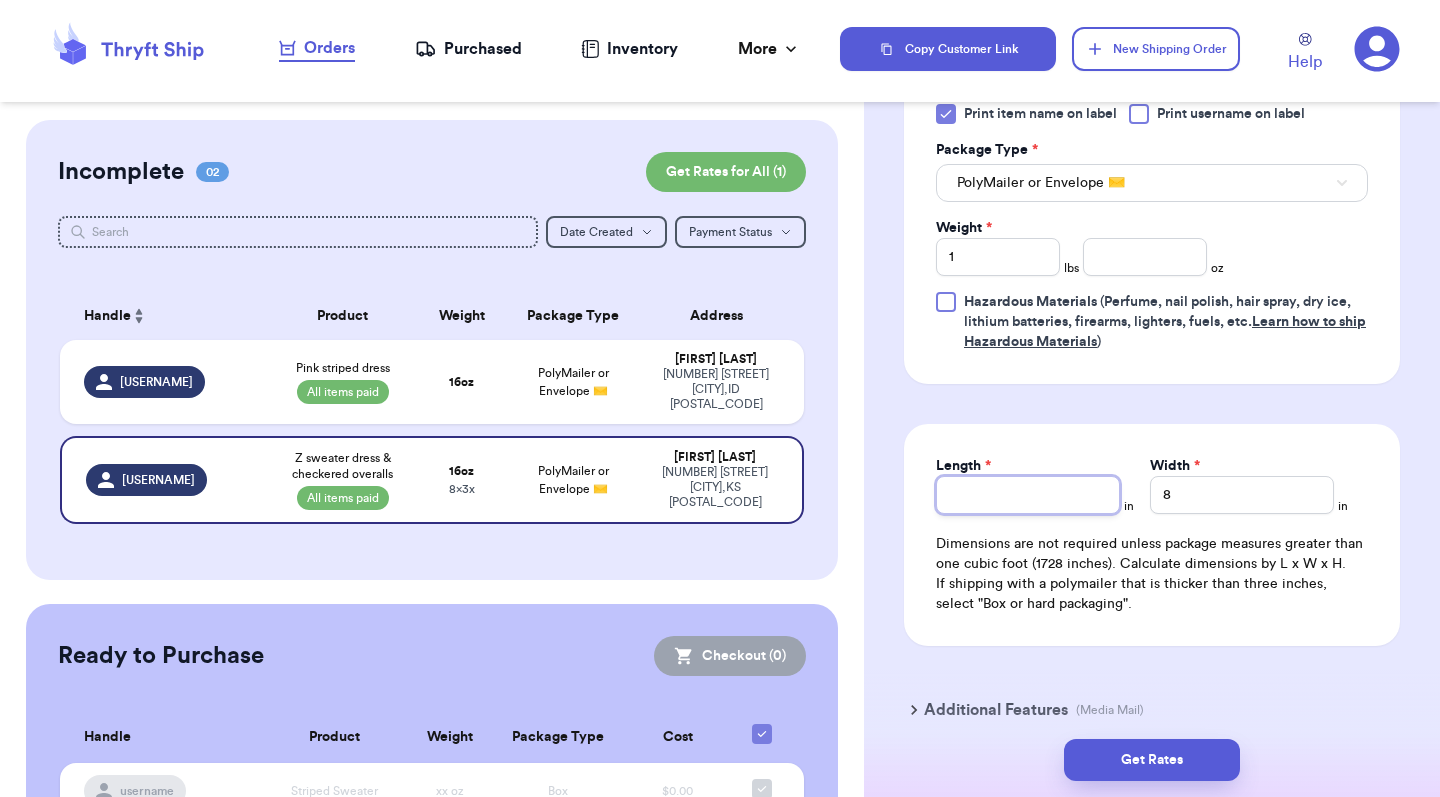 type 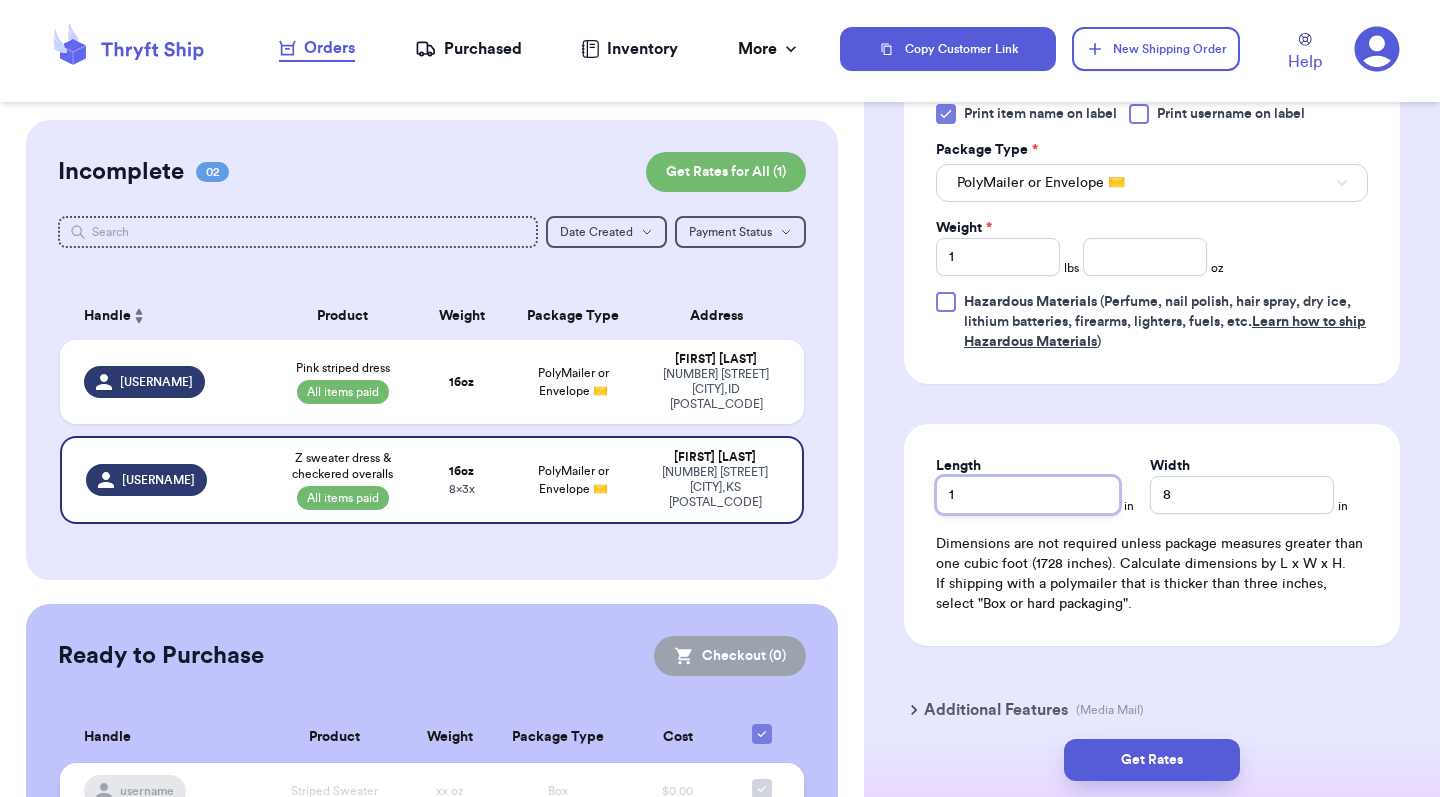 type 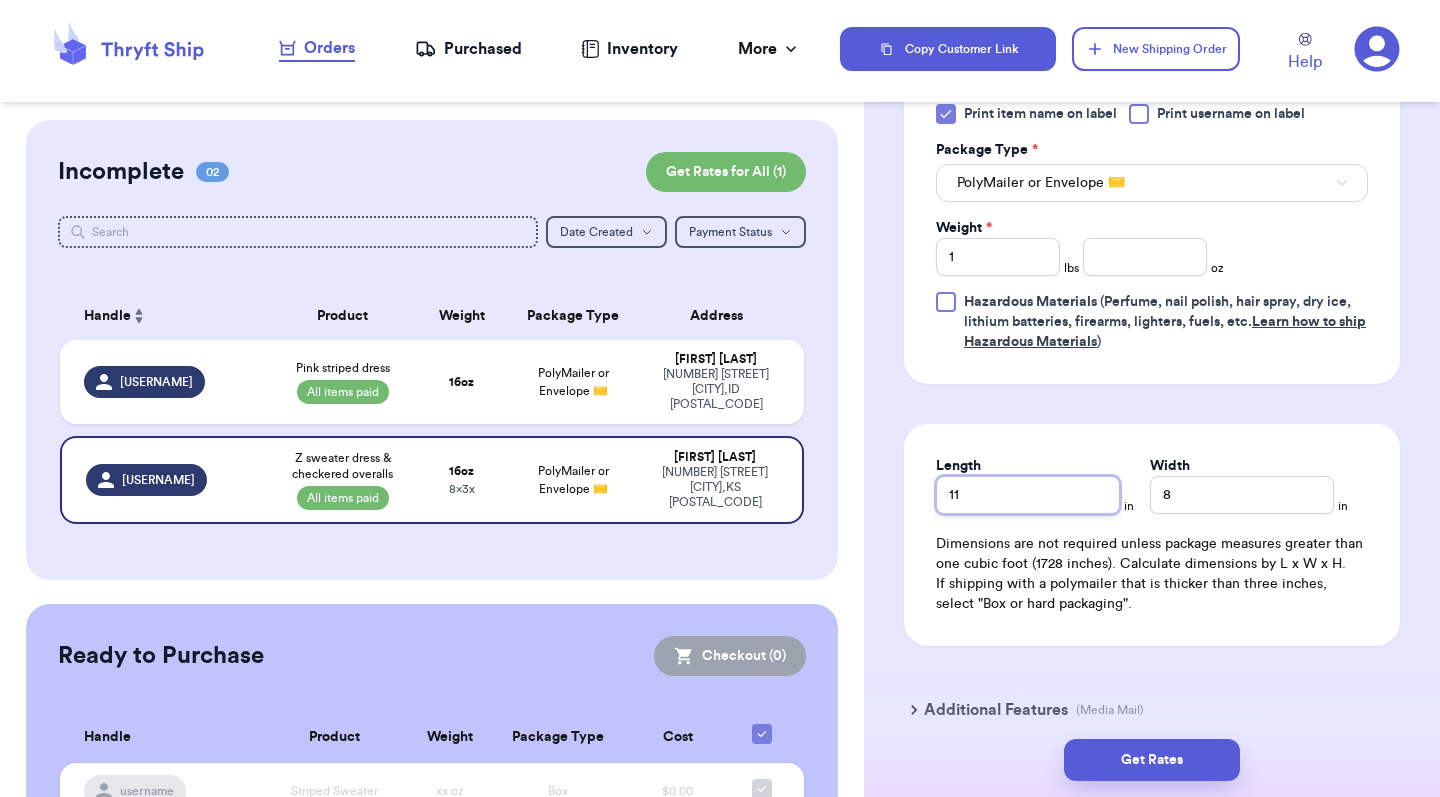type on "11" 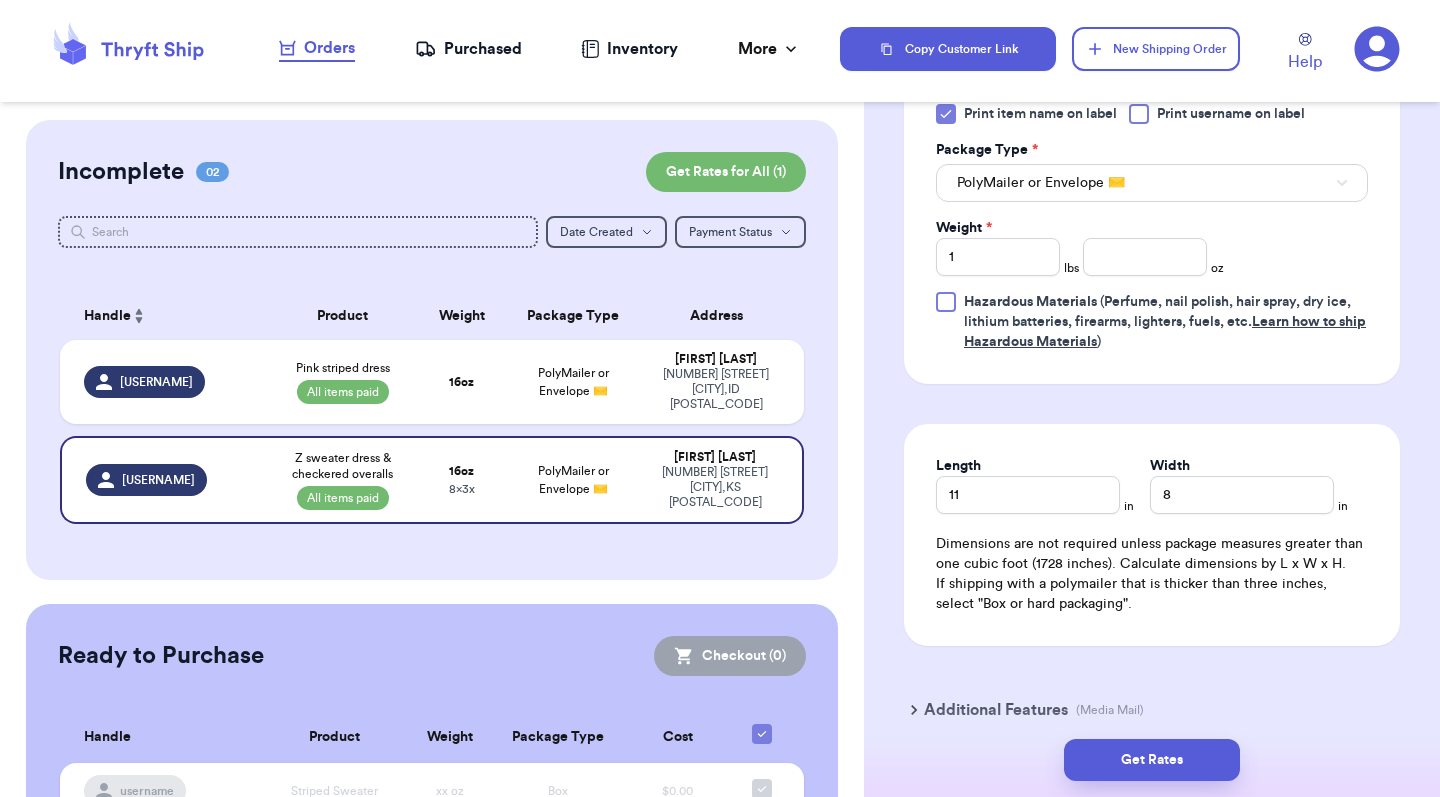 click on "Length 11 in Width 8 in Dimensions are not required unless package measures greater than one cubic foot (1728 inches). Calculate dimensions by L x W x H. If shipping with a polymailer that is thicker than three inches, select "Box or hard packaging"." at bounding box center [1152, 535] 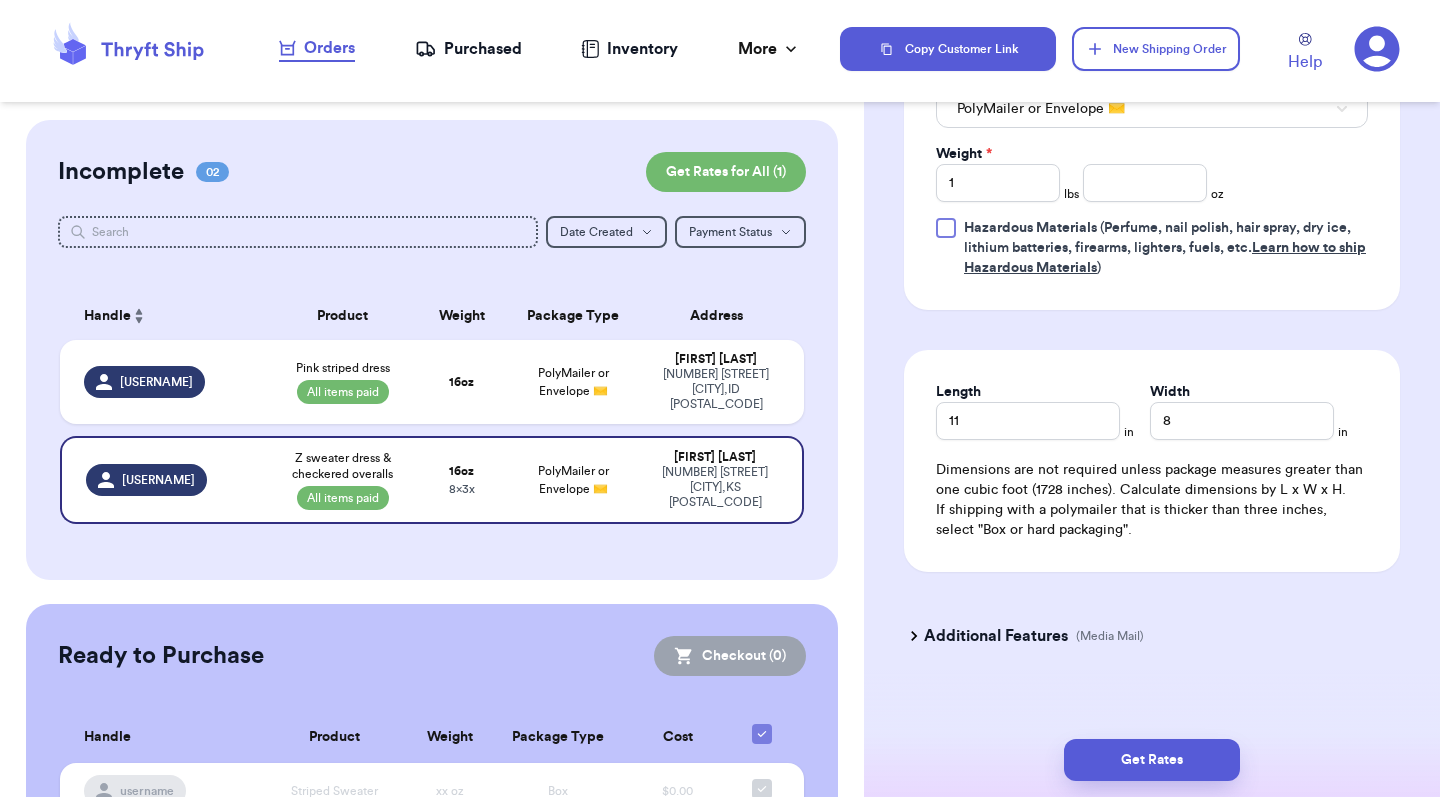 scroll, scrollTop: 949, scrollLeft: 0, axis: vertical 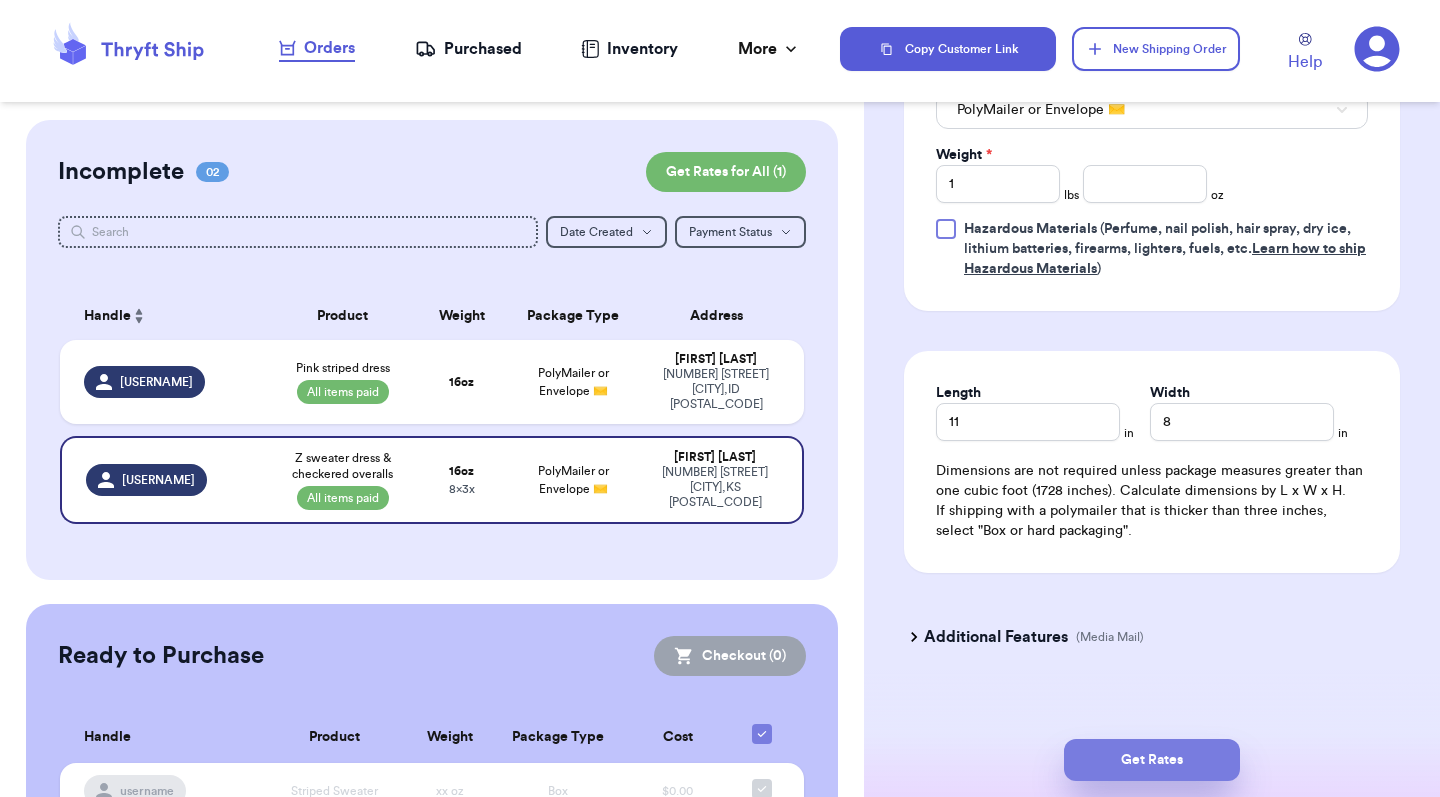 click on "Get Rates" at bounding box center (1152, 760) 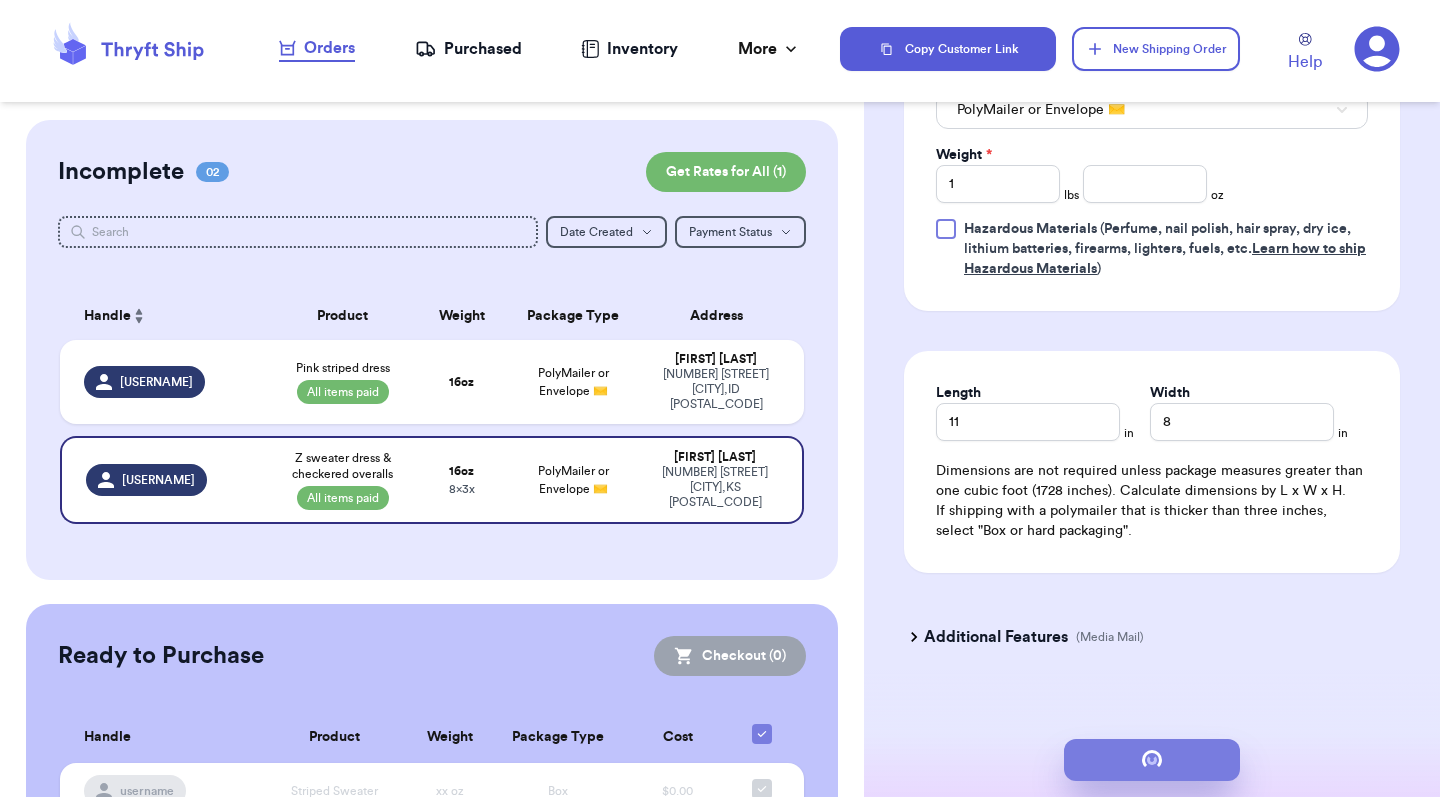 type 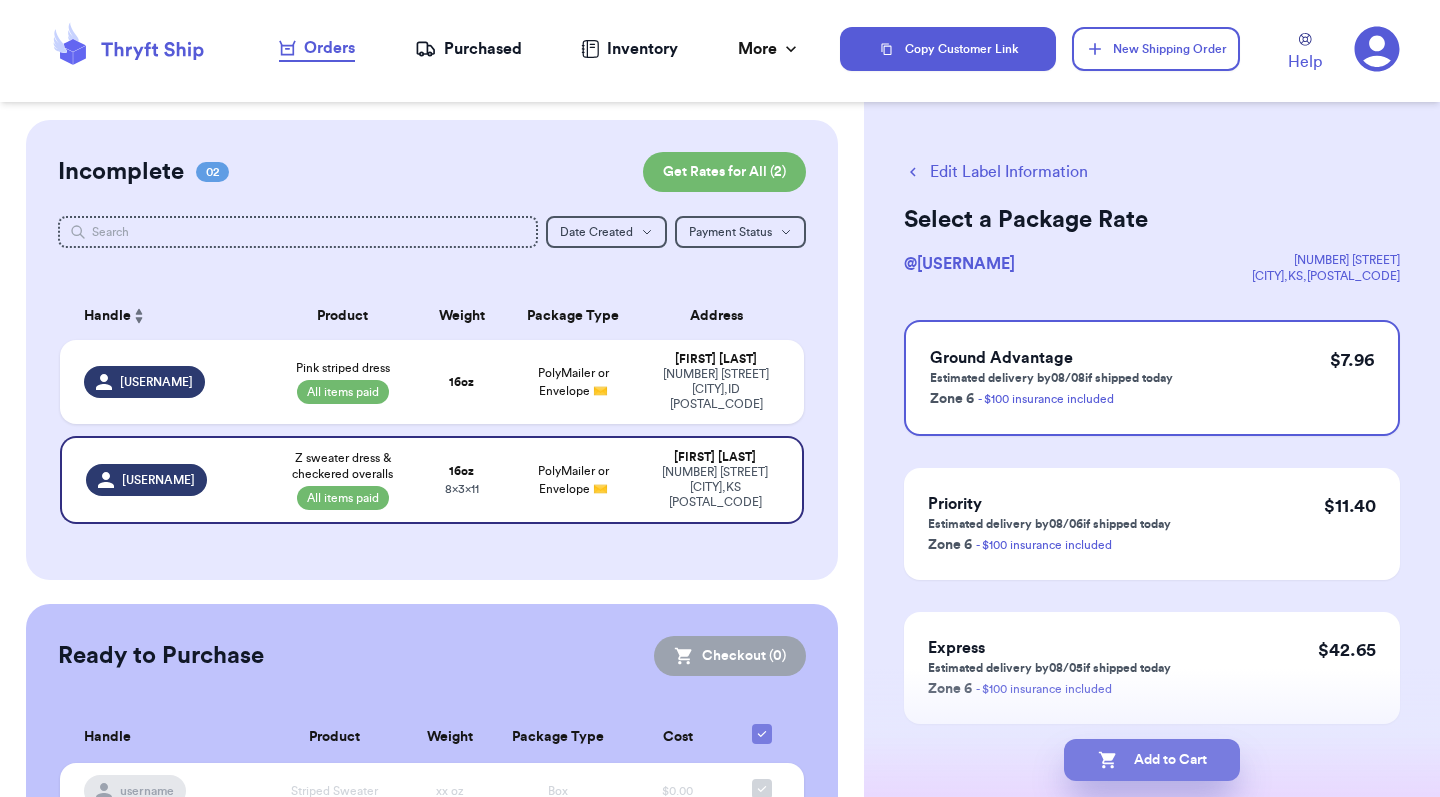 click on "Add to Cart" at bounding box center [1152, 760] 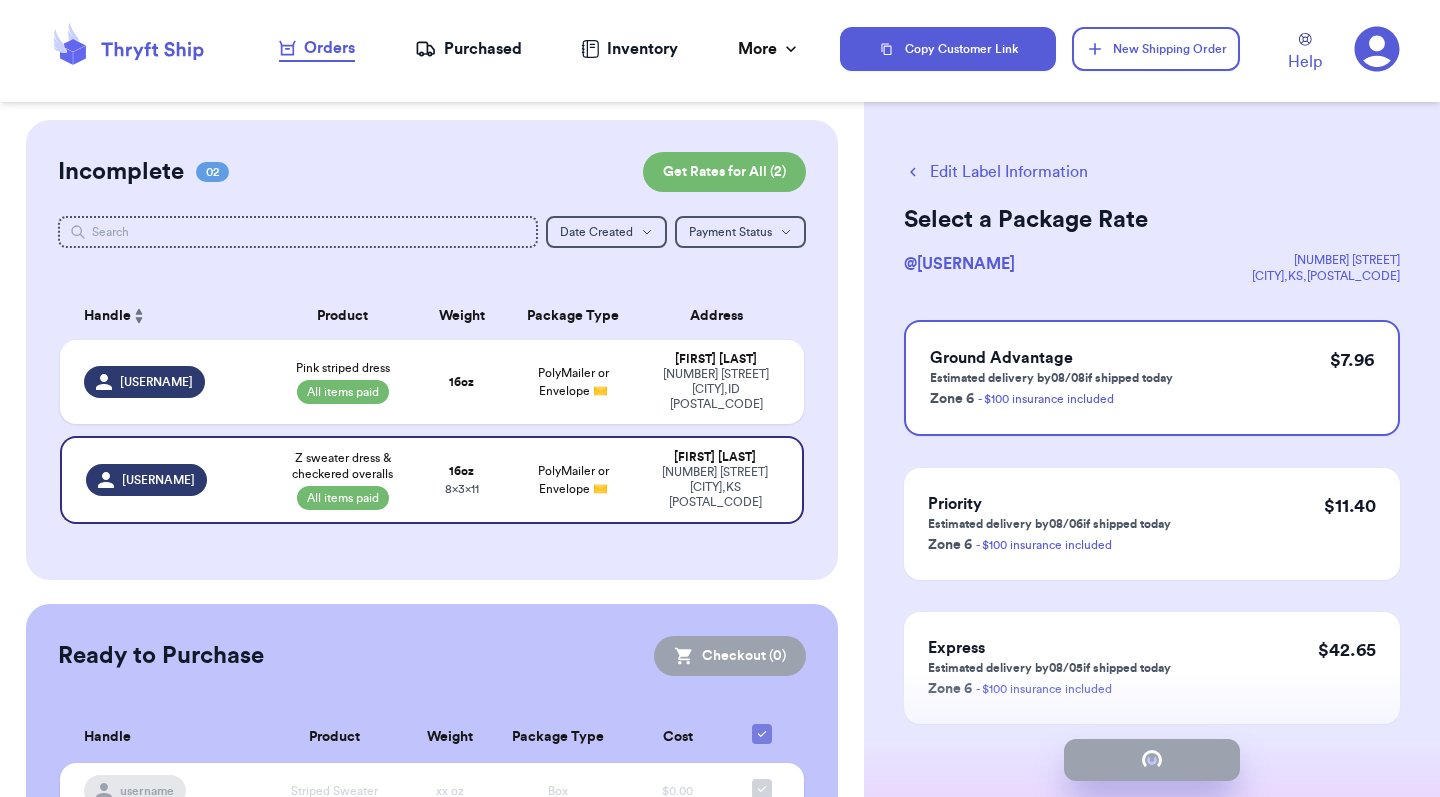 checkbox on "true" 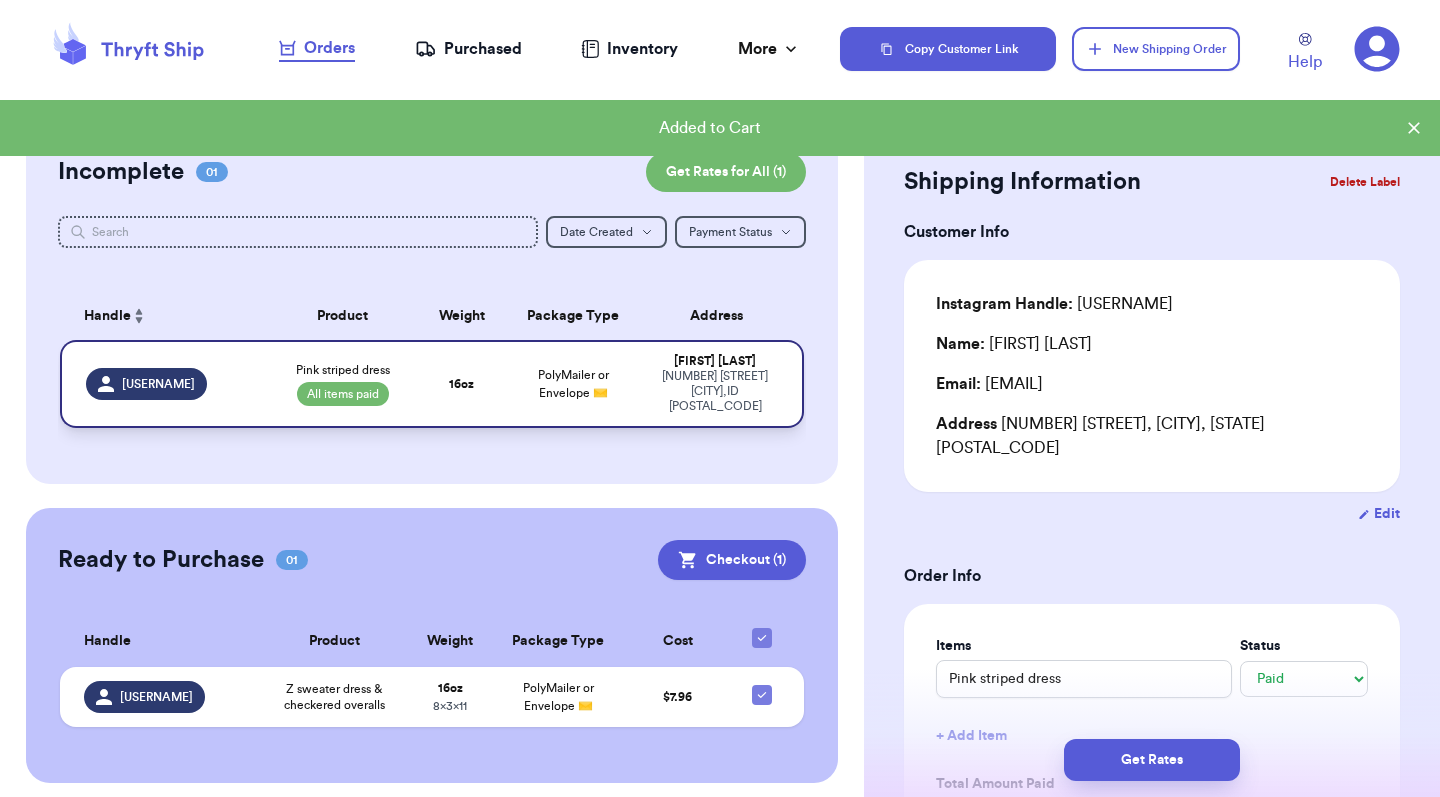 click on "Pink striped dress All items paid" at bounding box center [342, 384] 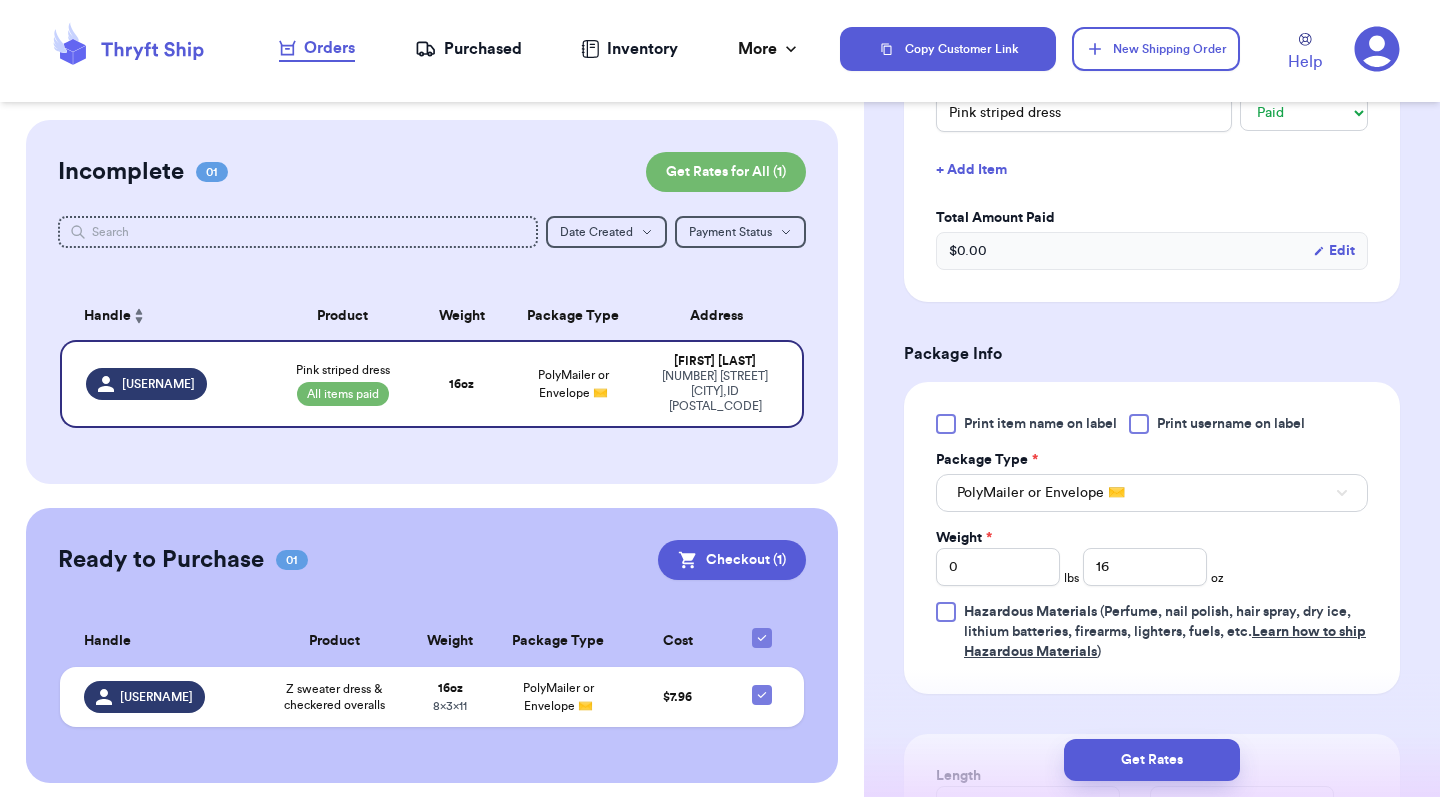 scroll, scrollTop: 567, scrollLeft: 0, axis: vertical 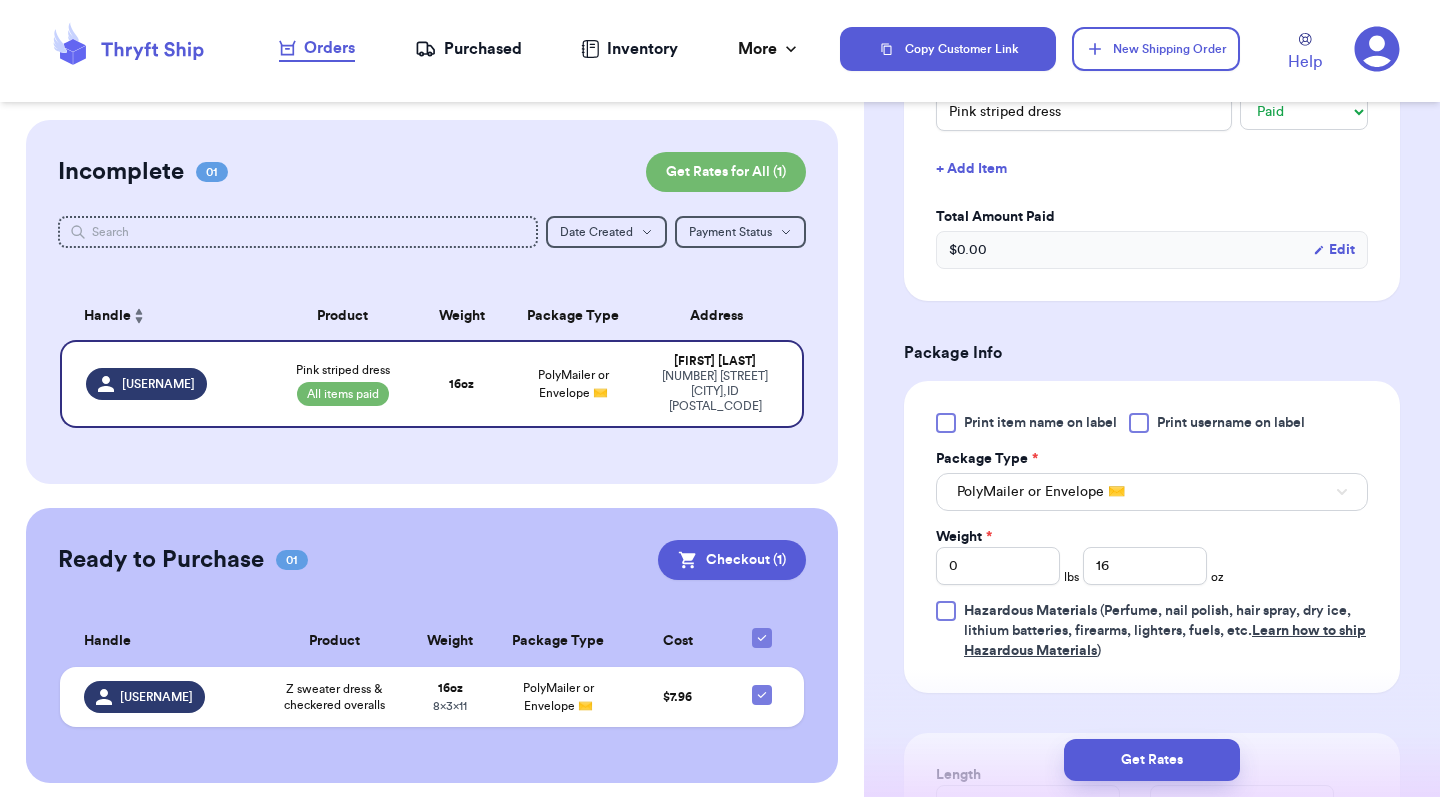 click on "Print item name on label" at bounding box center [1040, 423] 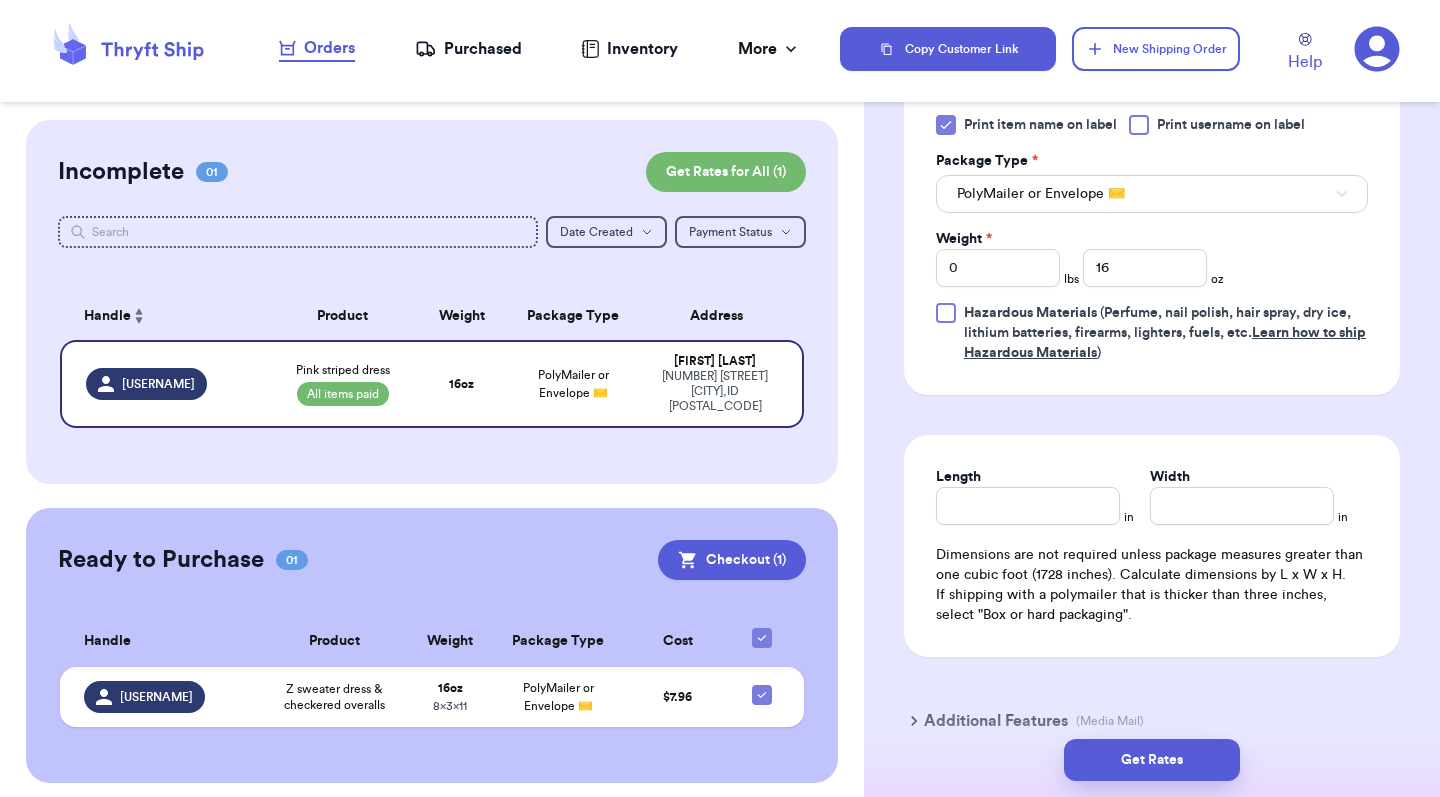 scroll, scrollTop: 870, scrollLeft: 0, axis: vertical 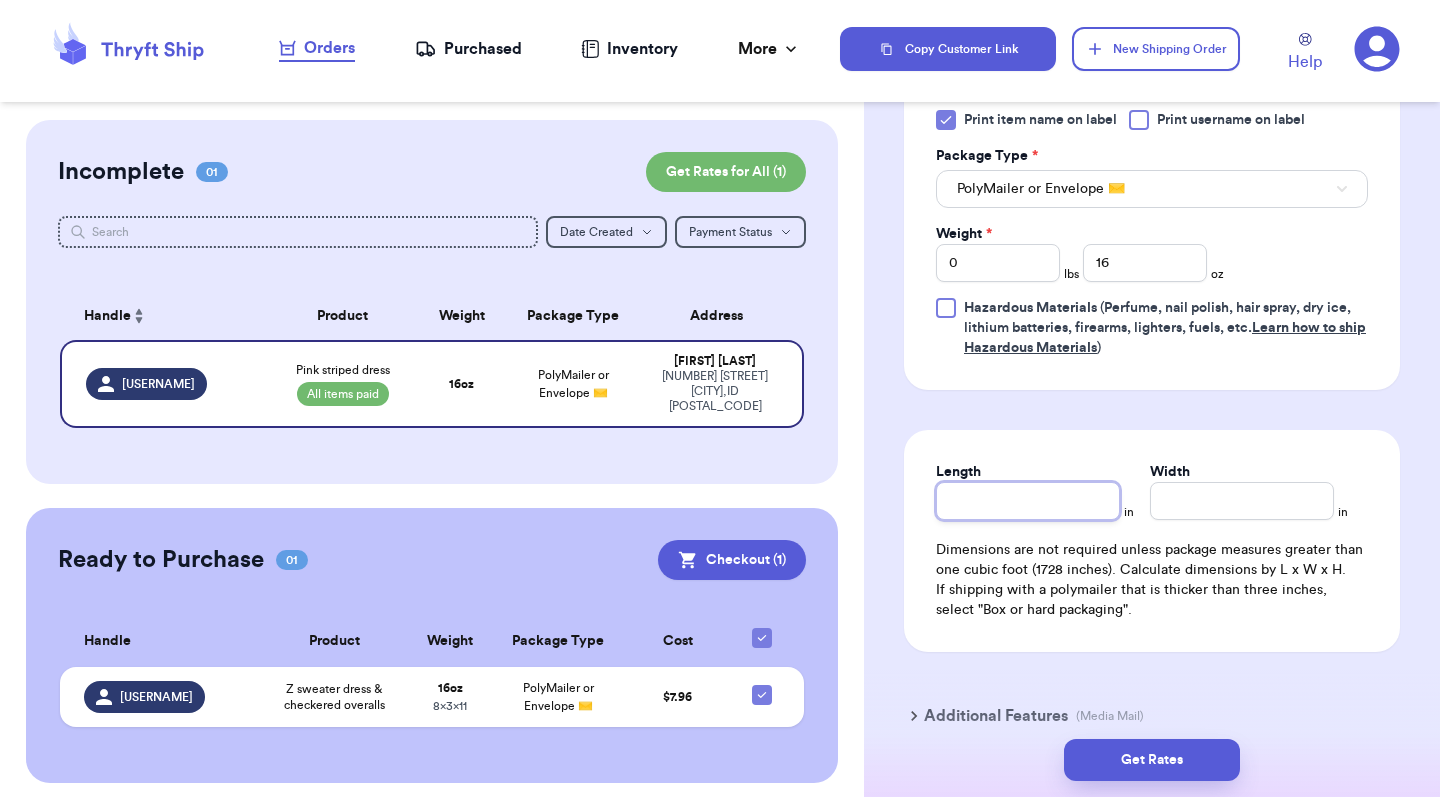 click on "Length" at bounding box center [1028, 501] 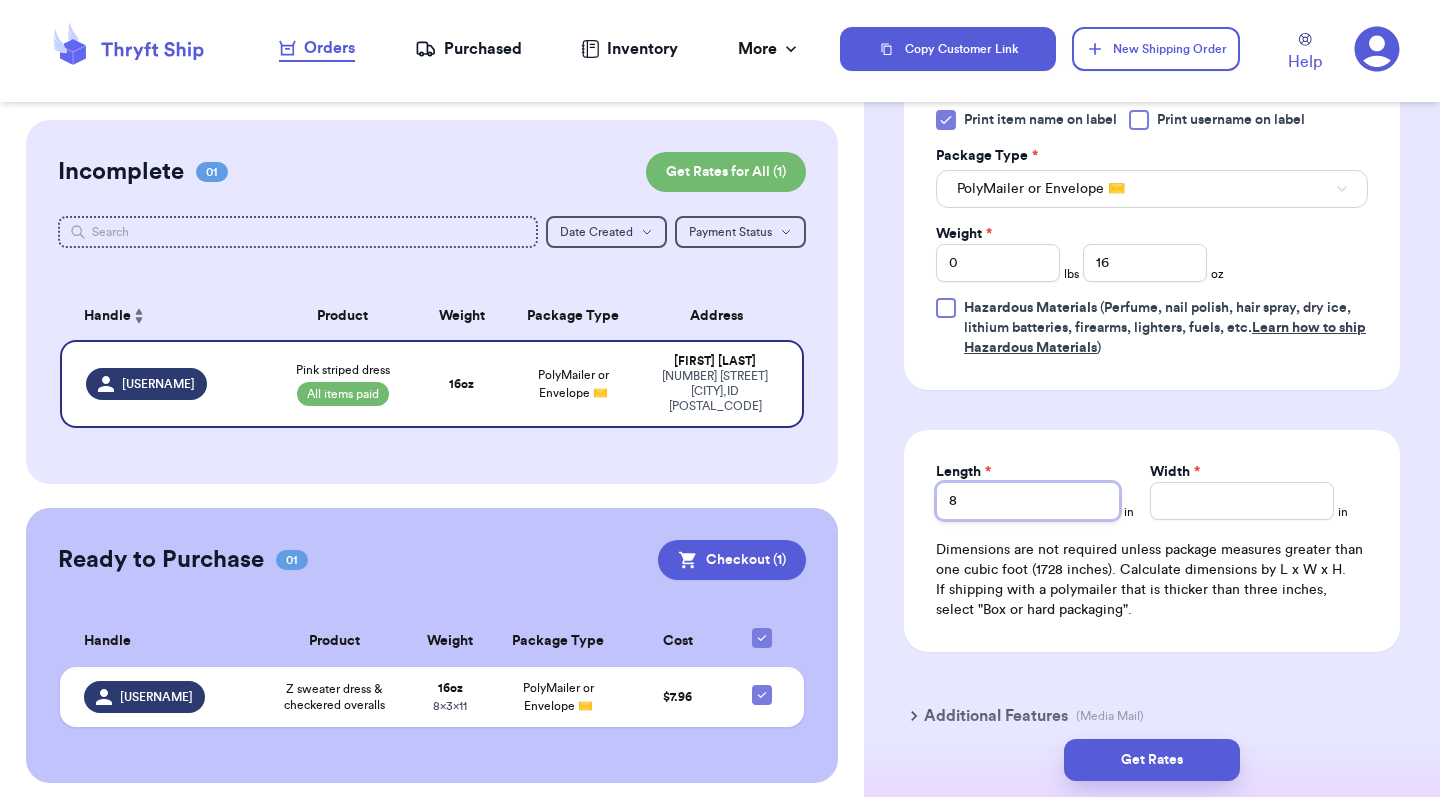 type on "8" 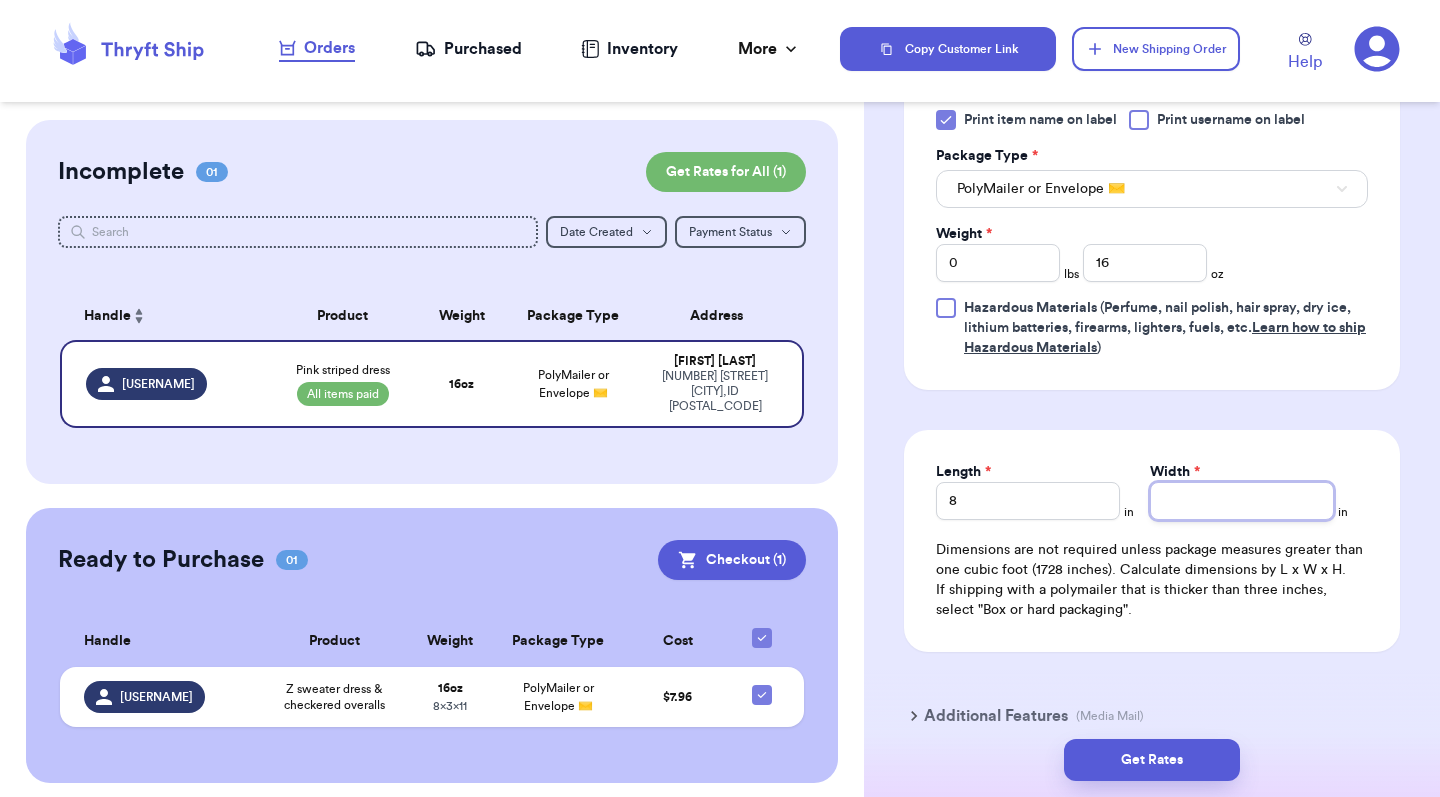 click on "Width *" at bounding box center [1242, 501] 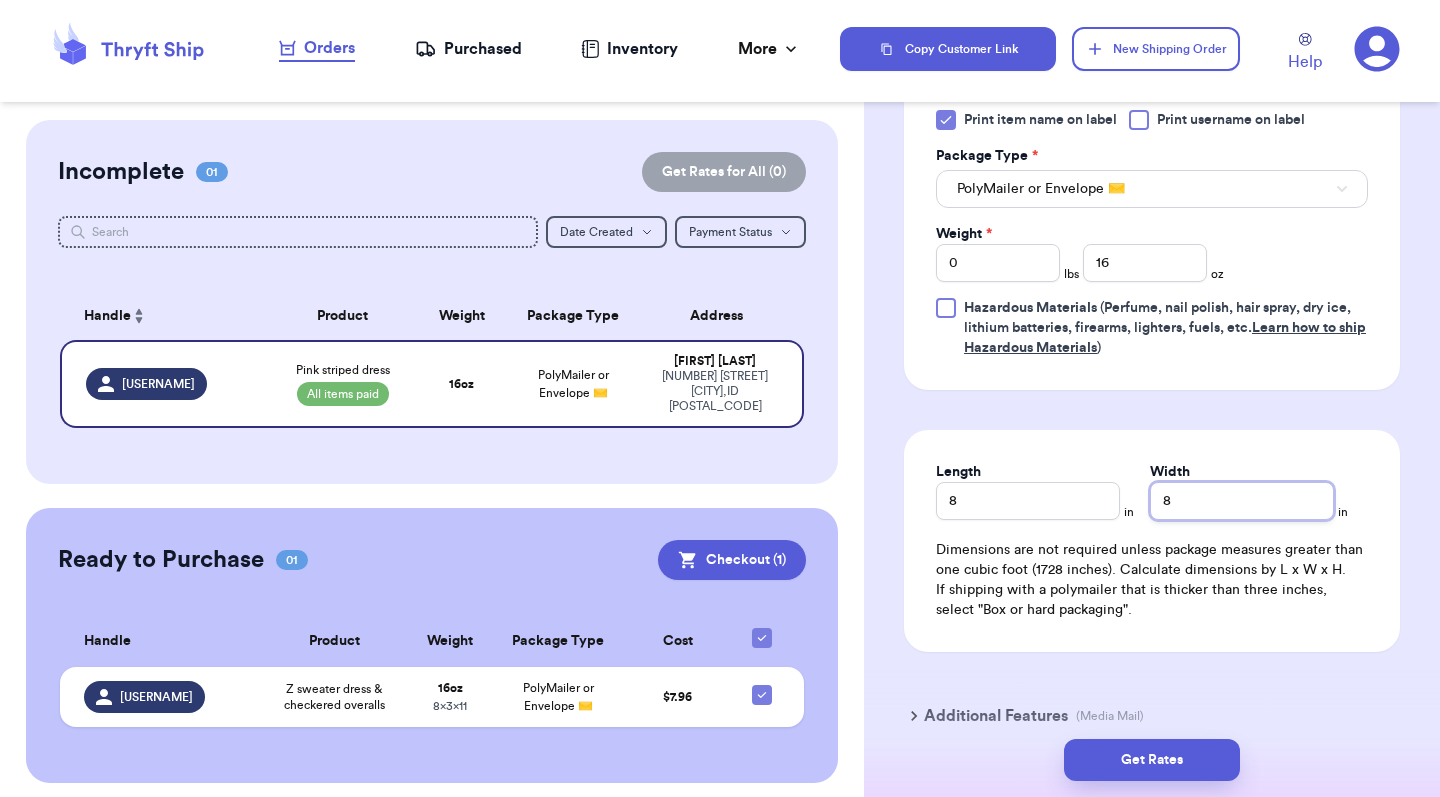 type on "8" 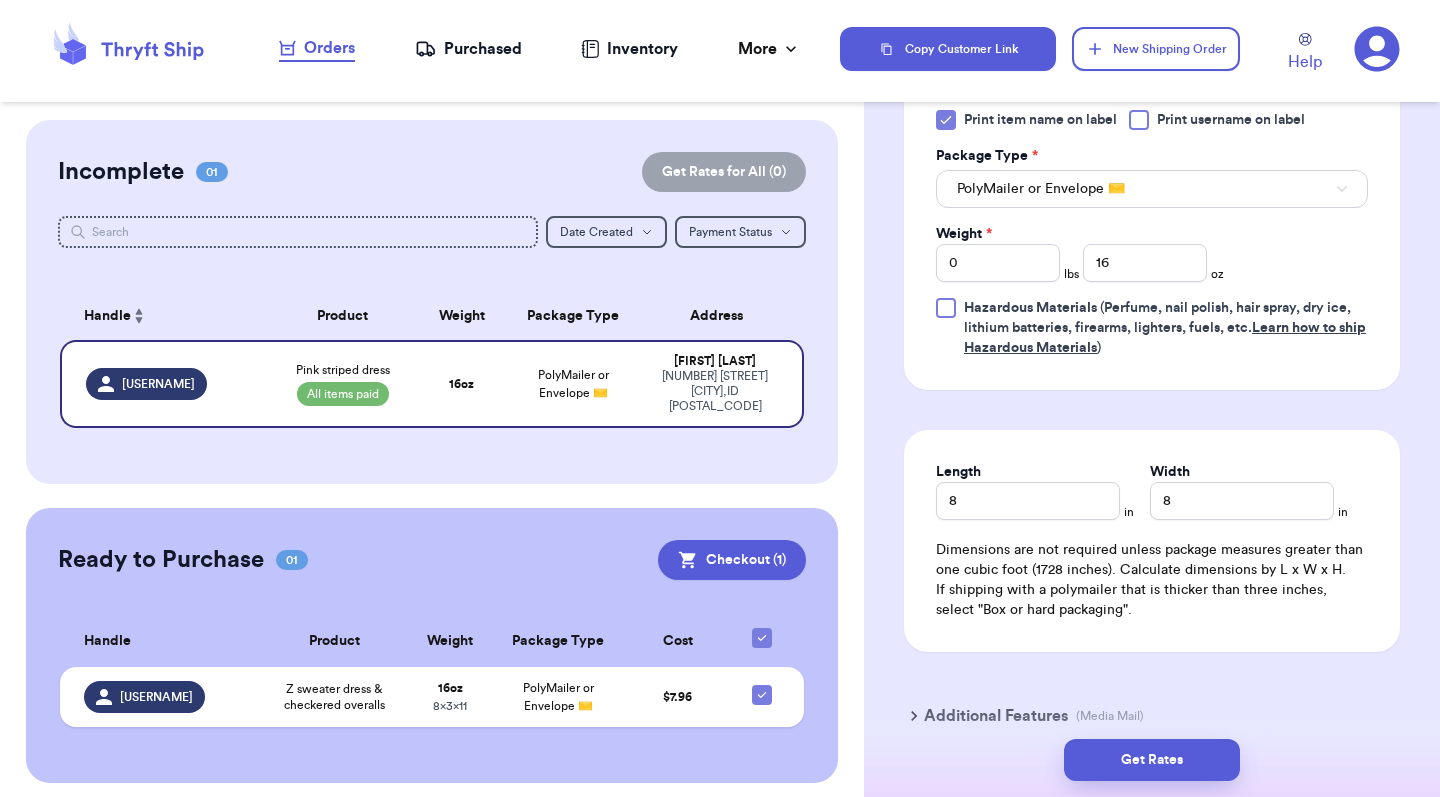click on "Shipping Information Delete Label Customer Info Instagram Handle:   [USERNAME] Name:   [FIRST]   [LAST] Email:   [EMAIL] Address   [NUMBER] [STREET],  [CITY], [STATE] [POSTAL_CODE] Edit Order Info Items Status Pink striped dress -- Paid Owes + Add Item Total Amount Paid $ 0.00 Edit Package Info Print item name on label Print username on label Package Type * PolyMailer or Envelope ✉️ Weight * 0 lbs 16 oz Hazardous Materials   (Perfume, nail polish, hair spray, dry ice, lithium batteries, firearms, lighters, fuels, etc.  Learn how to ship Hazardous Materials ) Length 8 in Width 8 in Dimensions are not required unless package measures greater than one cubic foot (1728 inches). Calculate dimensions by L x W x H. If shipping with a polymailer that is thicker than three inches, select "Box or hard packaging"." at bounding box center (1152, 23) 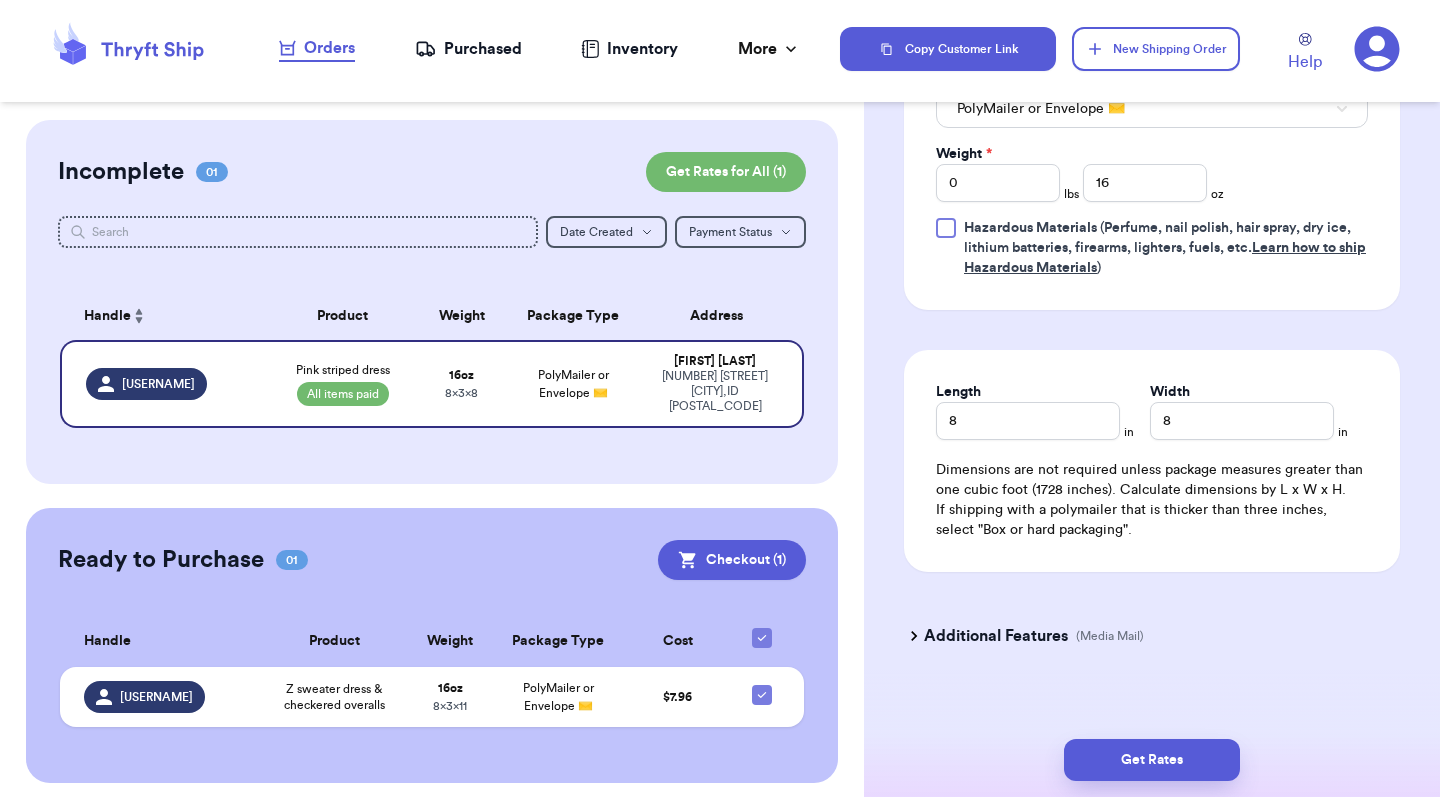 scroll, scrollTop: 949, scrollLeft: 0, axis: vertical 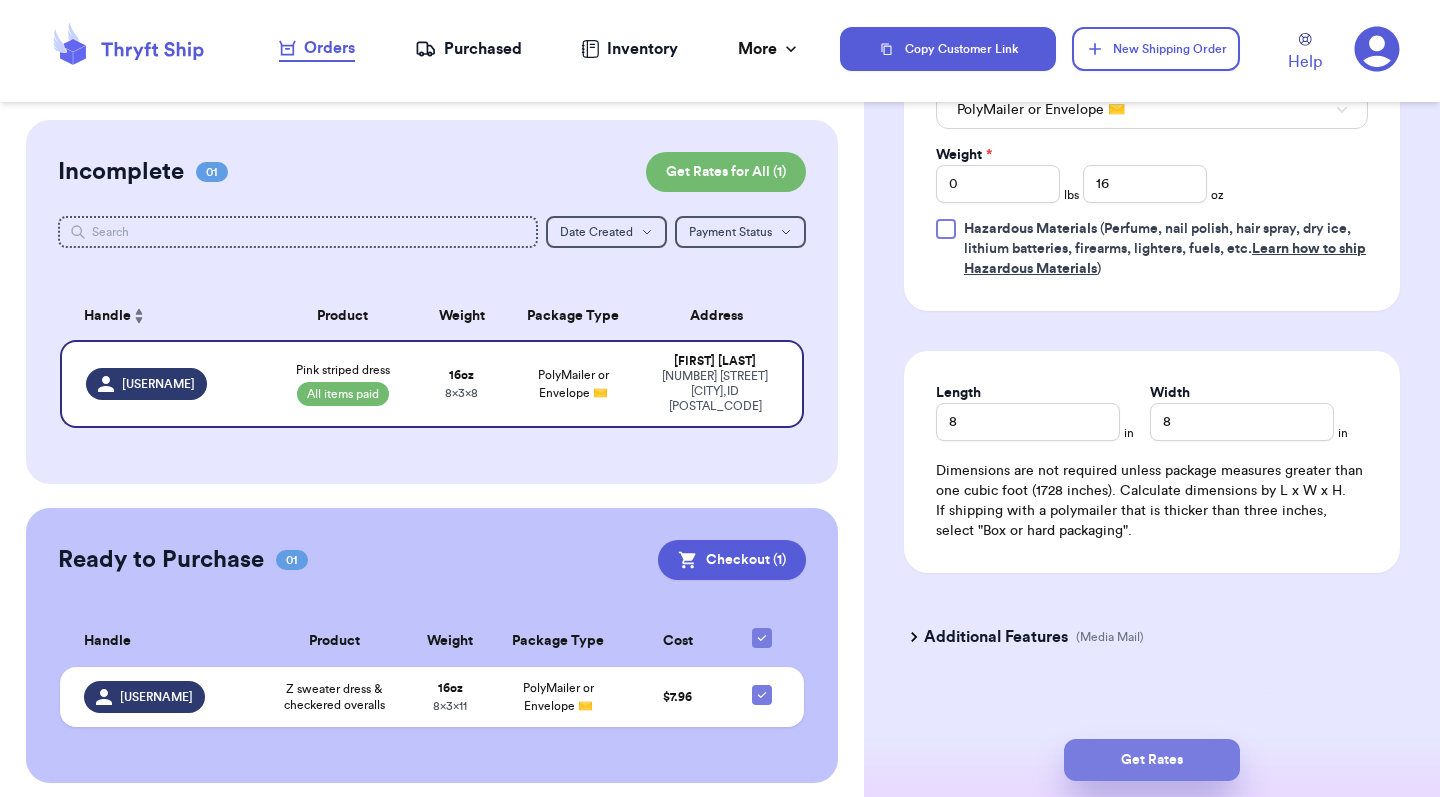 click on "Get Rates" at bounding box center (1152, 760) 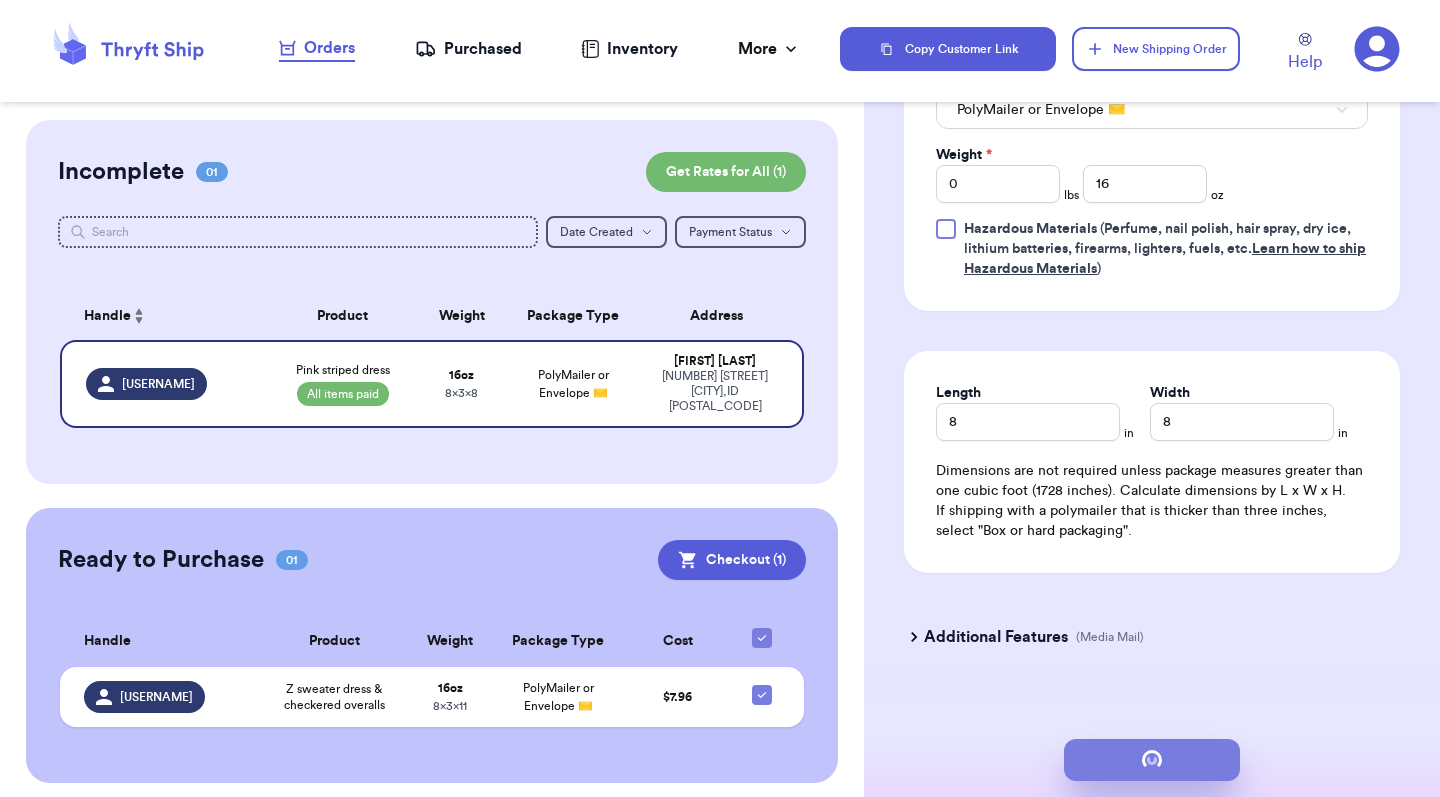 scroll, scrollTop: 0, scrollLeft: 0, axis: both 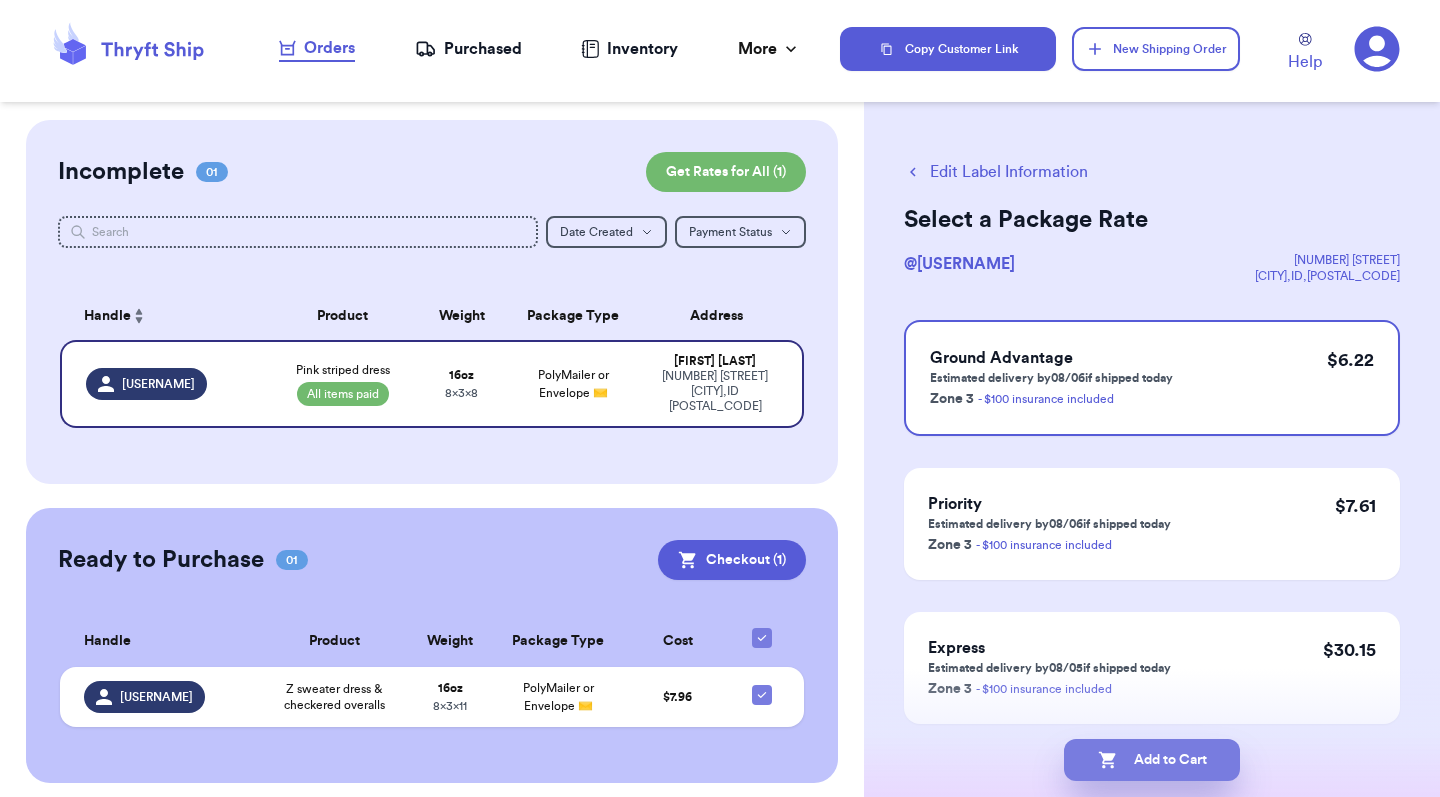 click on "Add to Cart" at bounding box center [1152, 760] 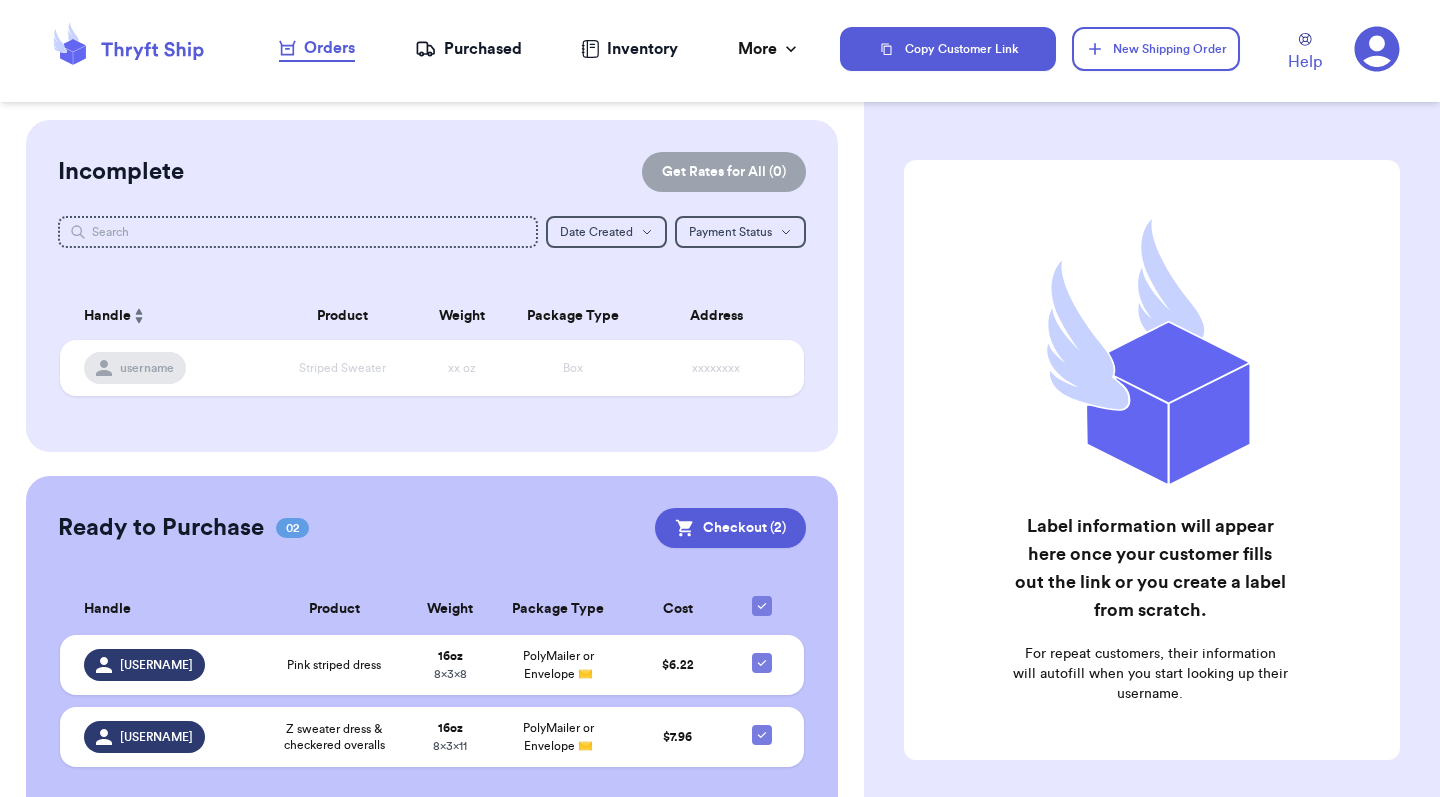 click on "Handle Product Weight Package Type Address username Striped Sweater xx oz Box xxxxxxxx" at bounding box center [432, 286] 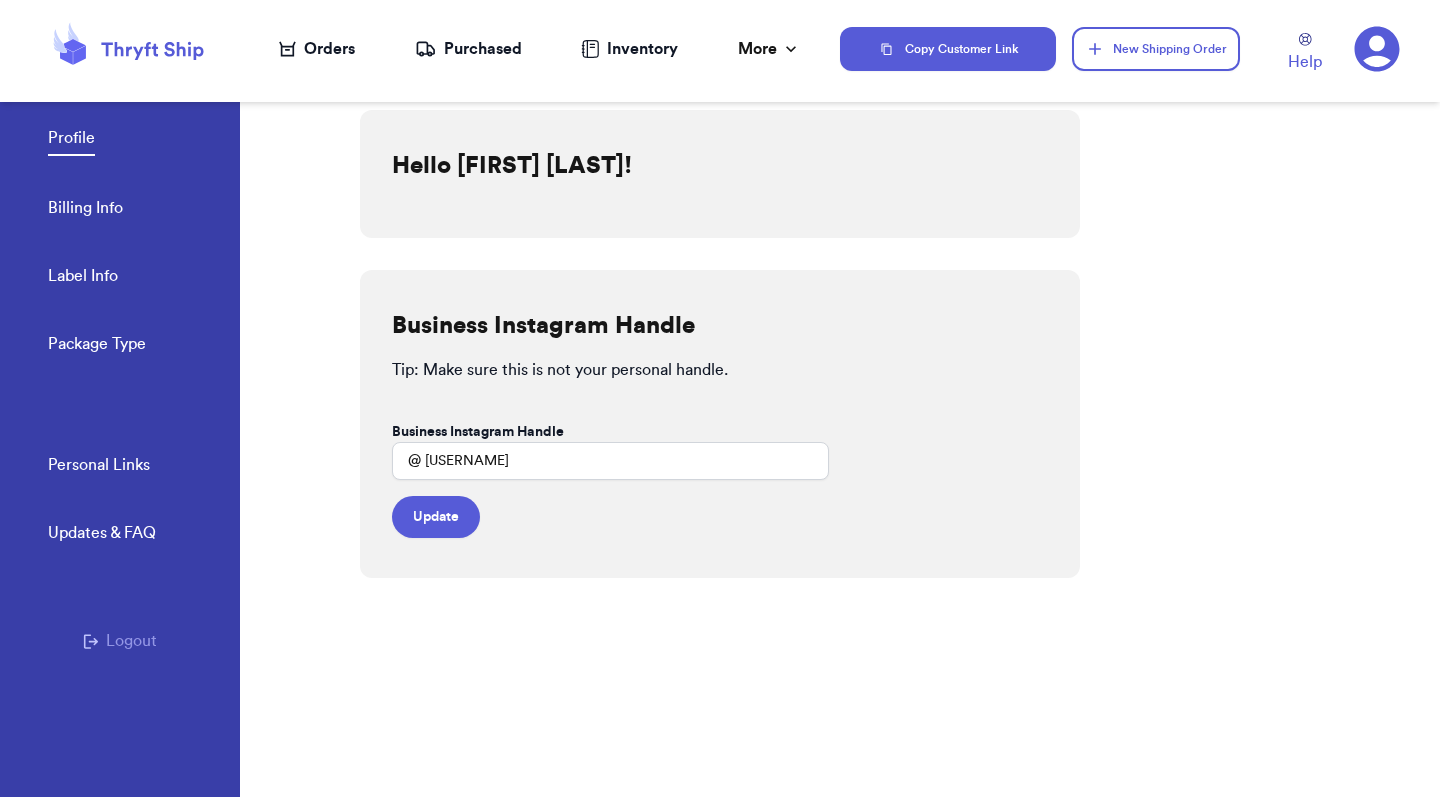 click on "Billing Info" at bounding box center (85, 210) 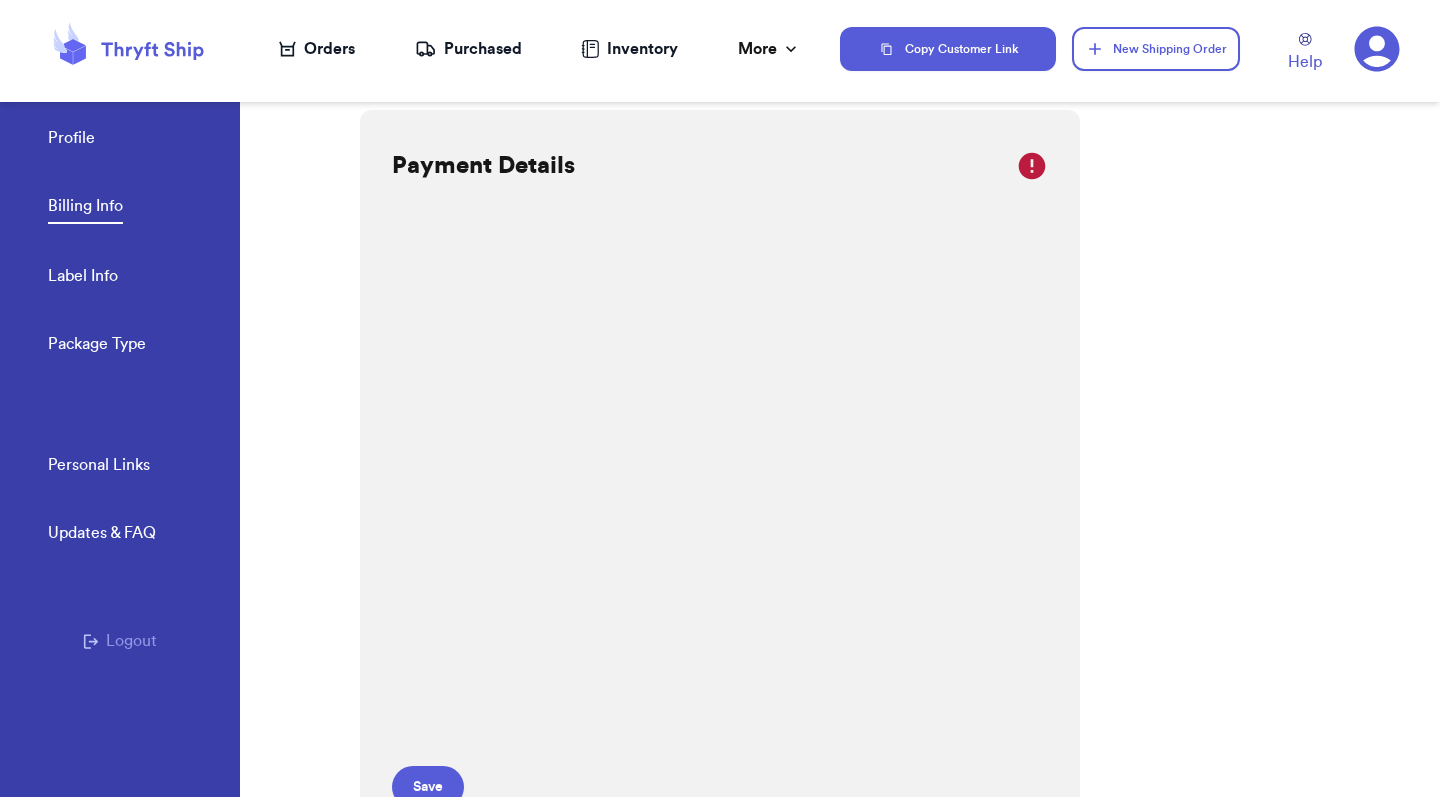 scroll, scrollTop: 0, scrollLeft: 0, axis: both 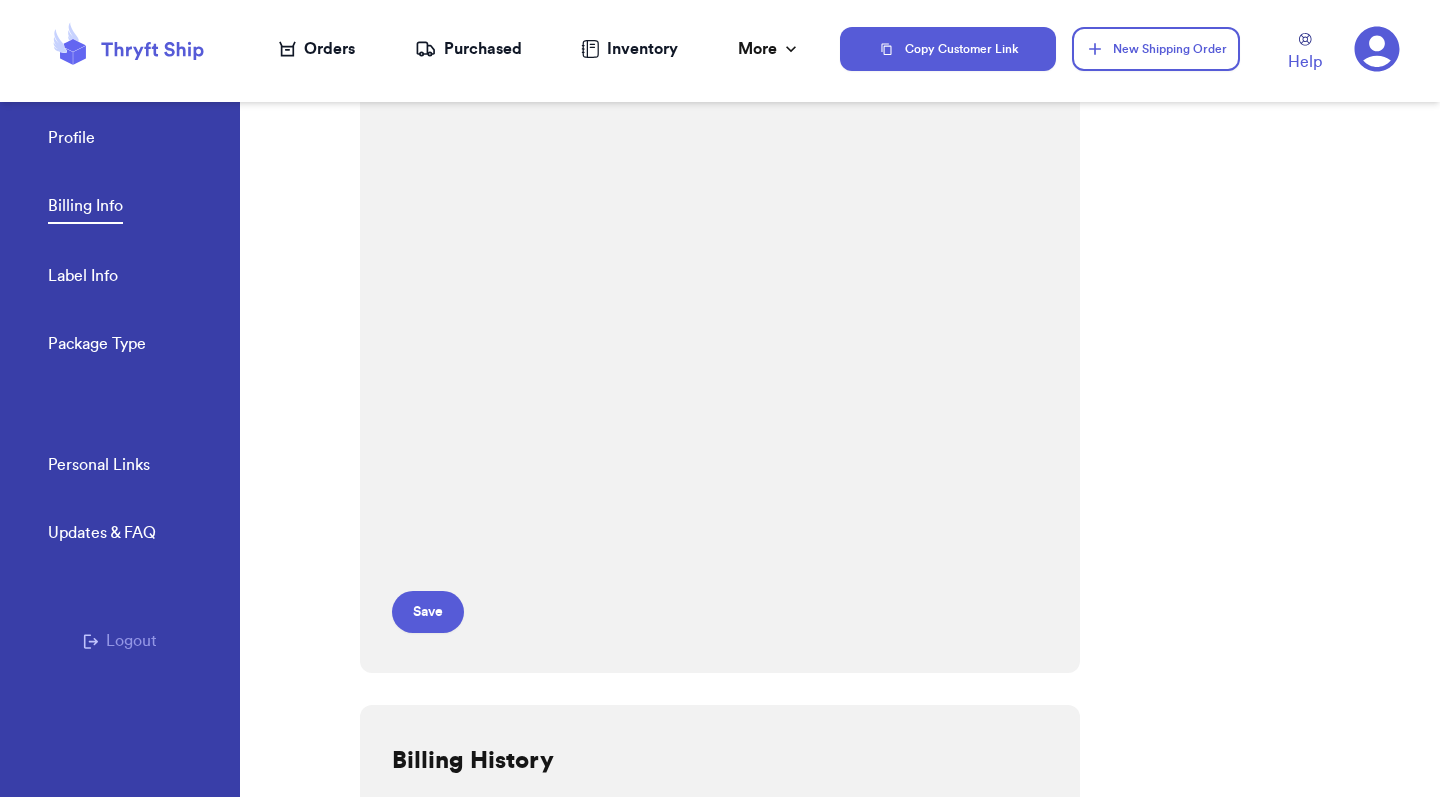 click on "Payment Details Save" at bounding box center [720, 178] 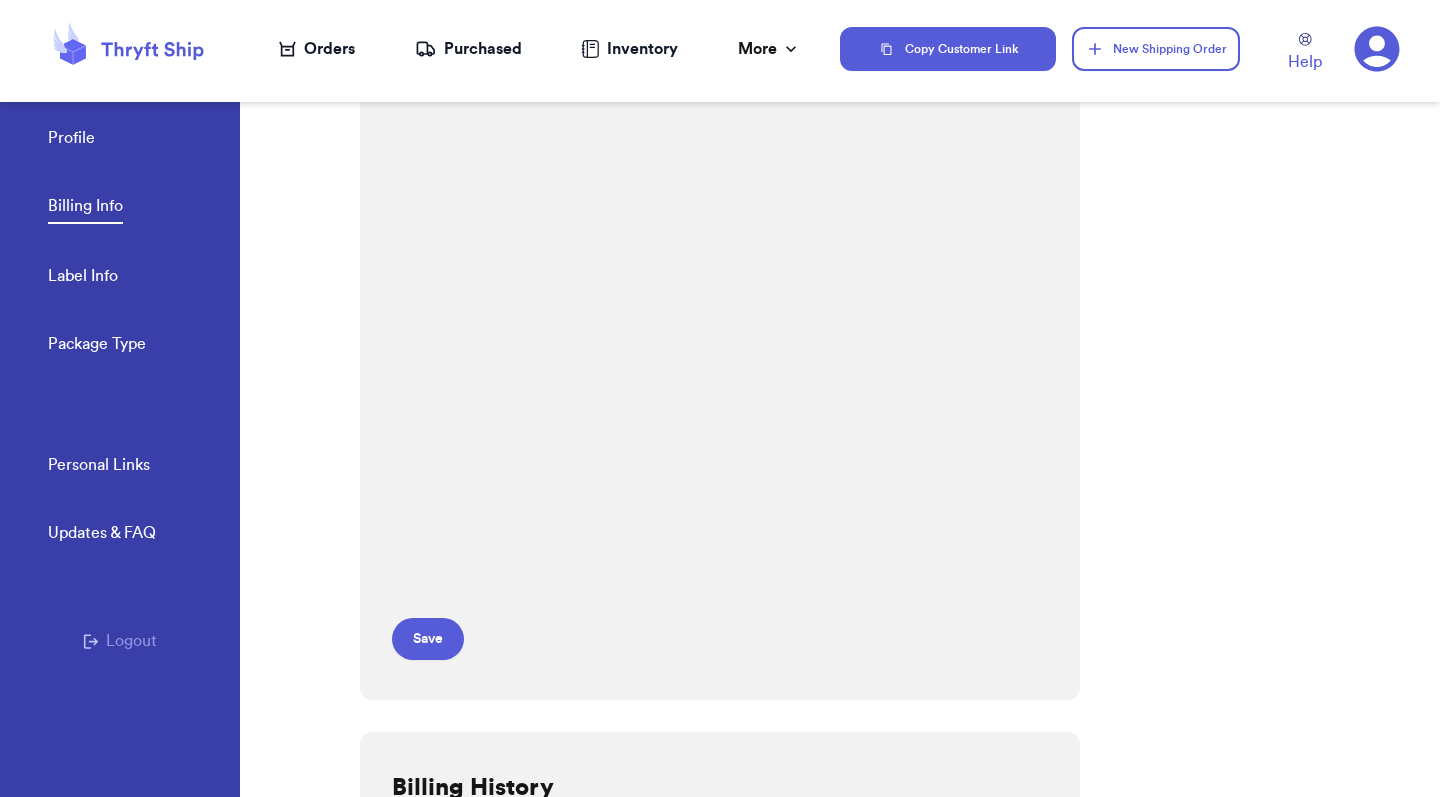scroll, scrollTop: 401, scrollLeft: 0, axis: vertical 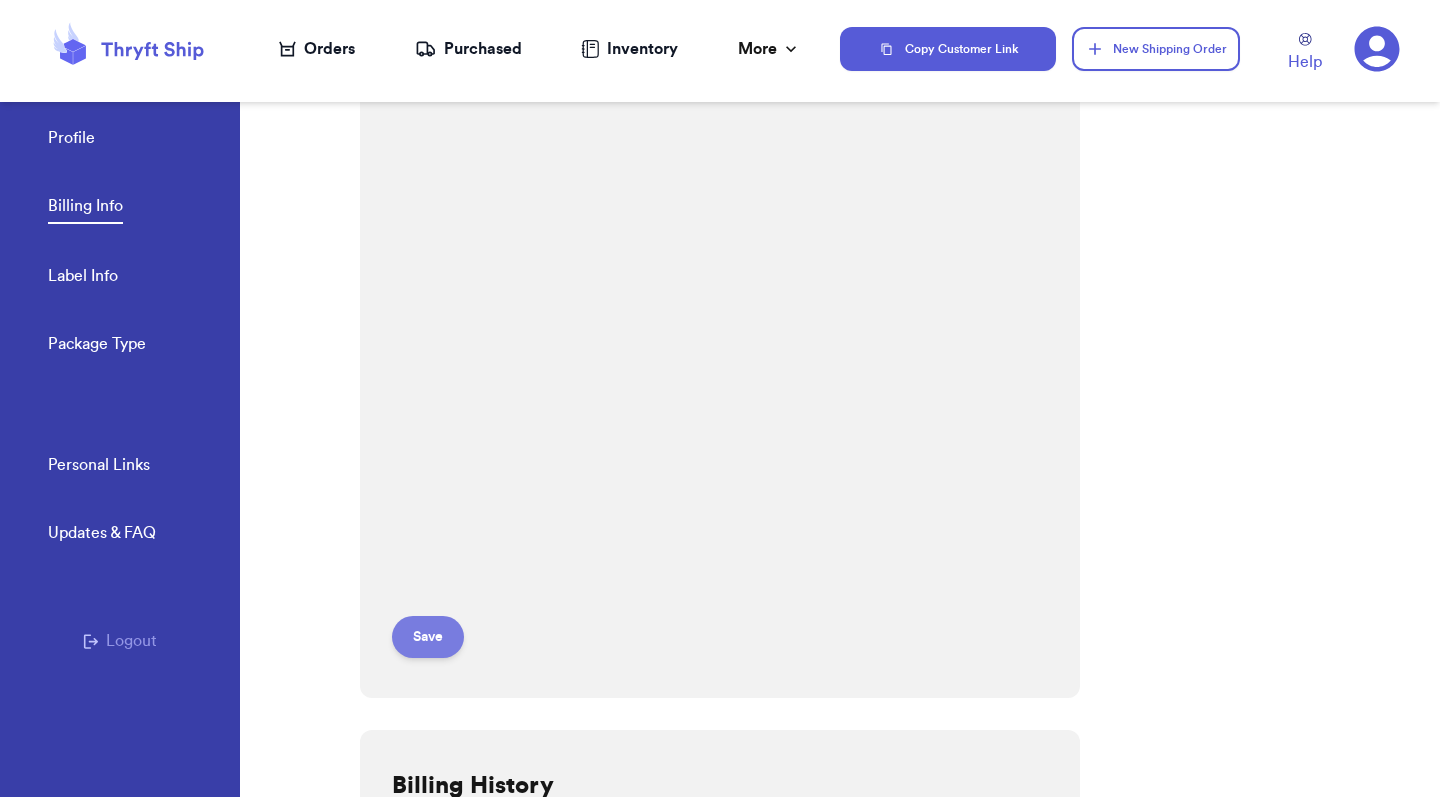 click on "Save" at bounding box center [428, 637] 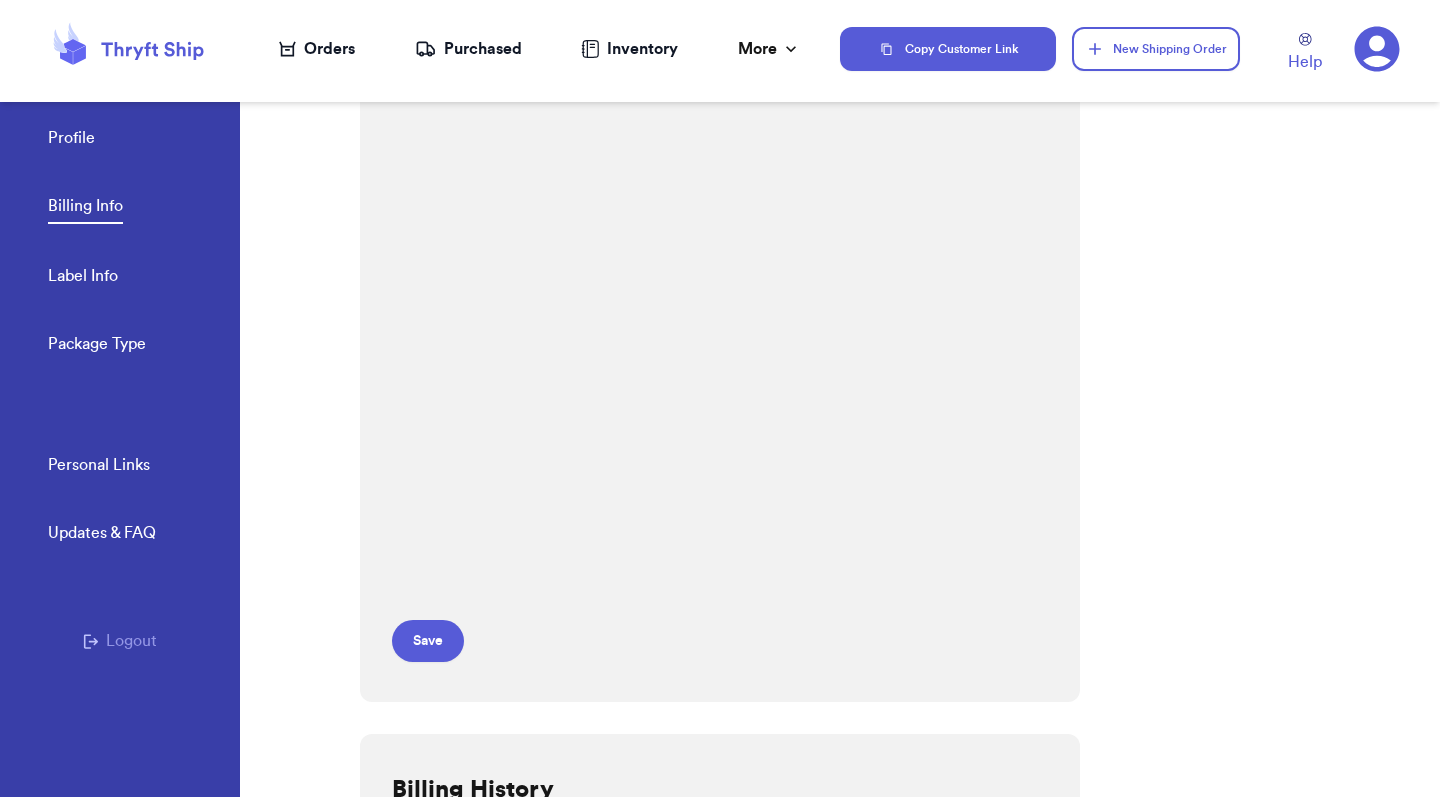 scroll, scrollTop: 0, scrollLeft: 0, axis: both 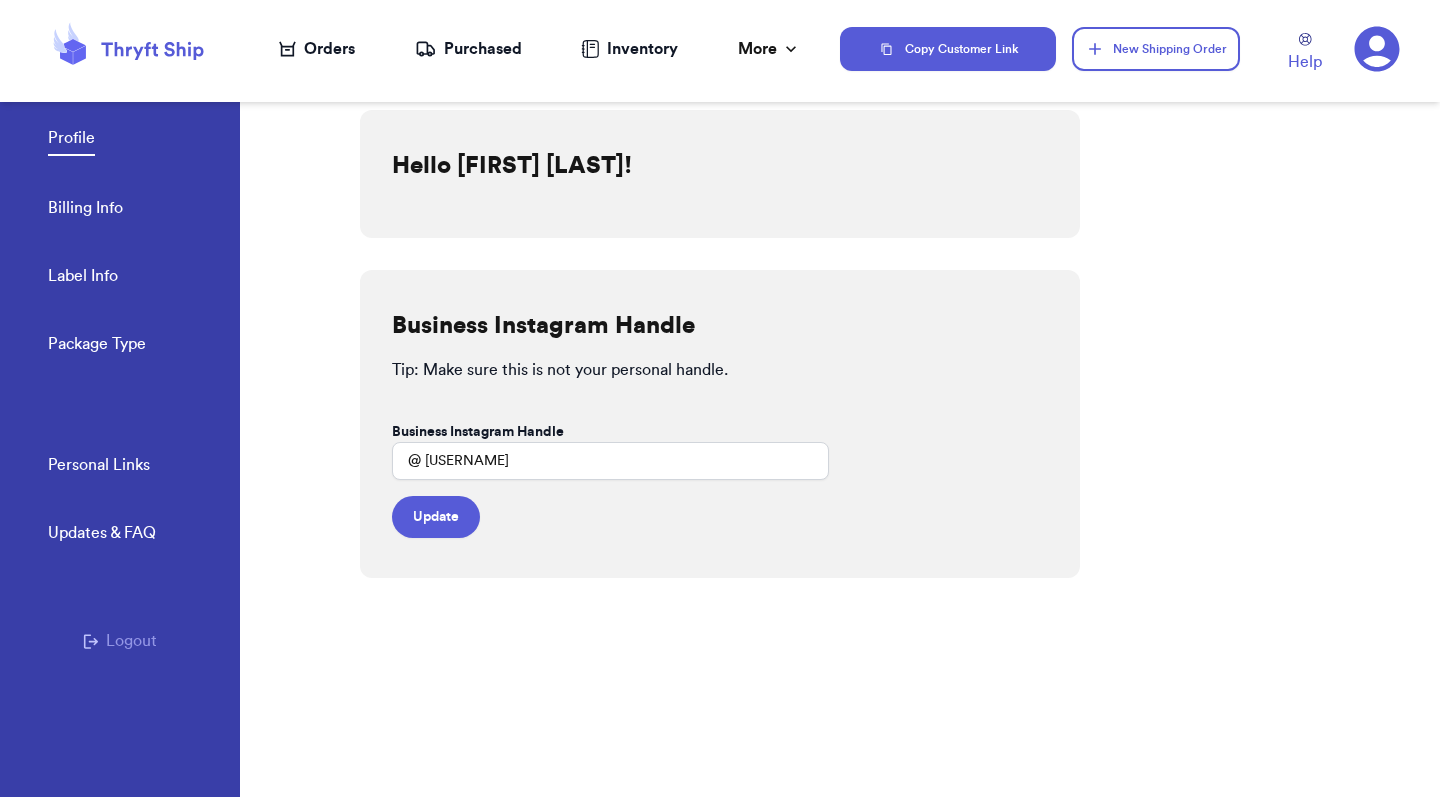 click on "Orders" at bounding box center (317, 49) 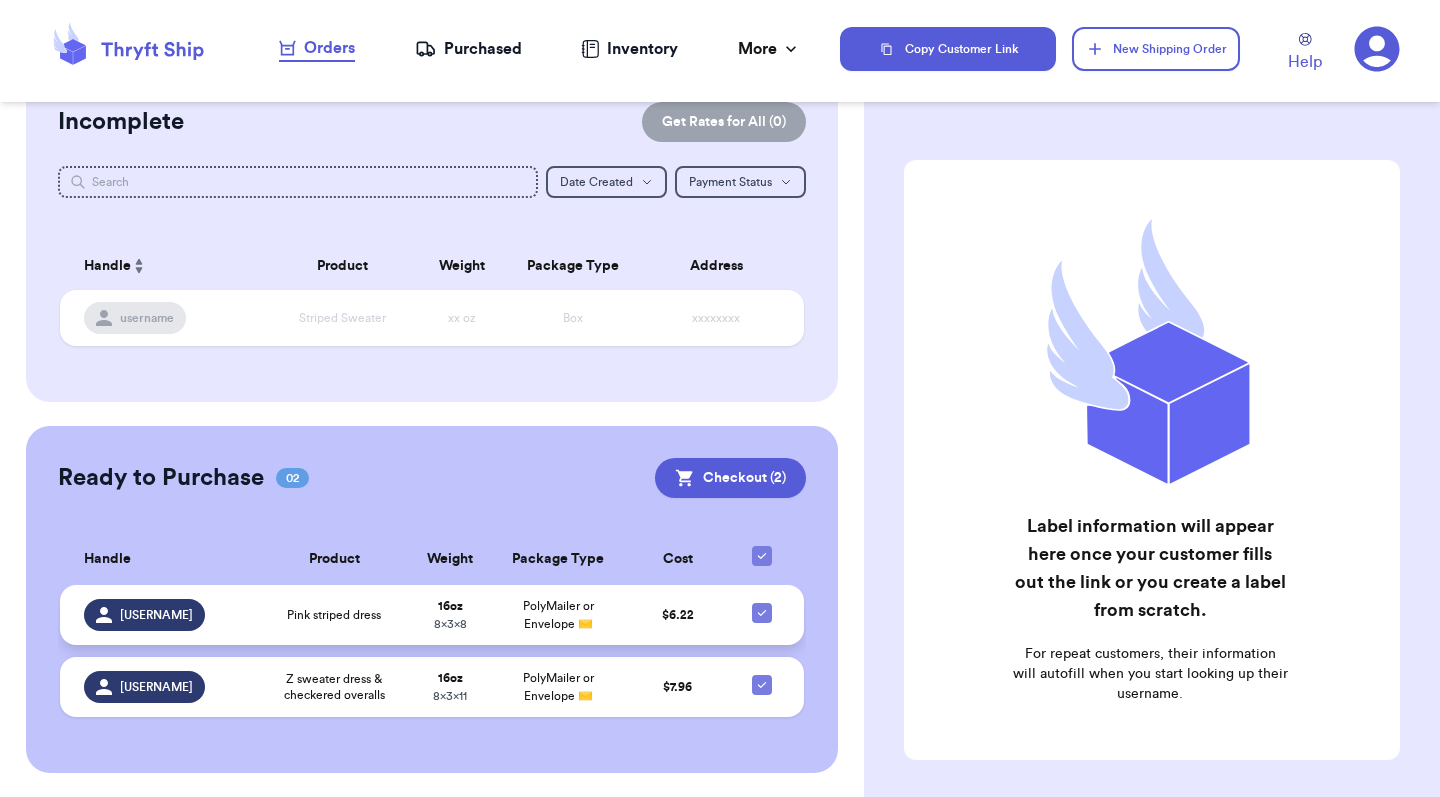 scroll, scrollTop: 49, scrollLeft: 0, axis: vertical 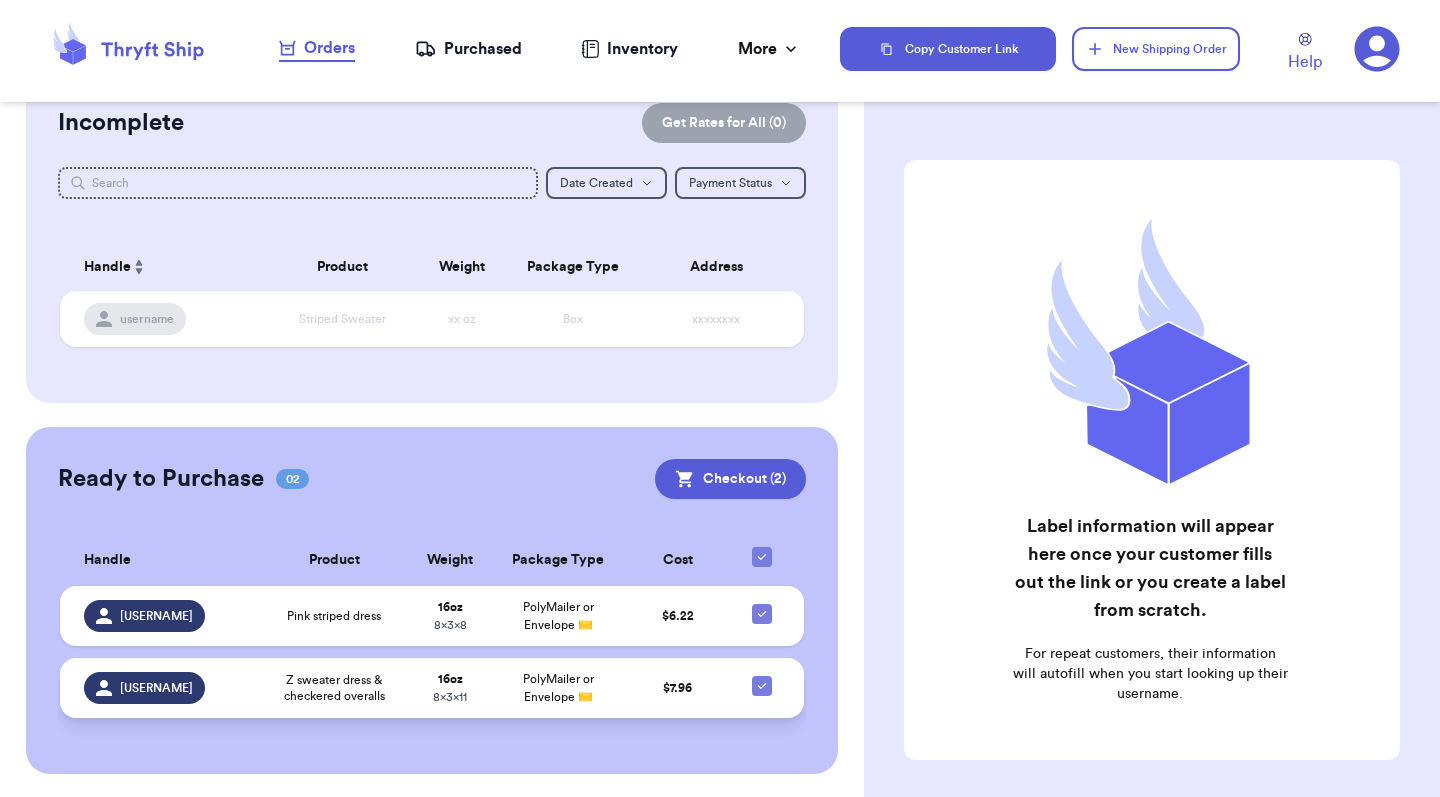 click 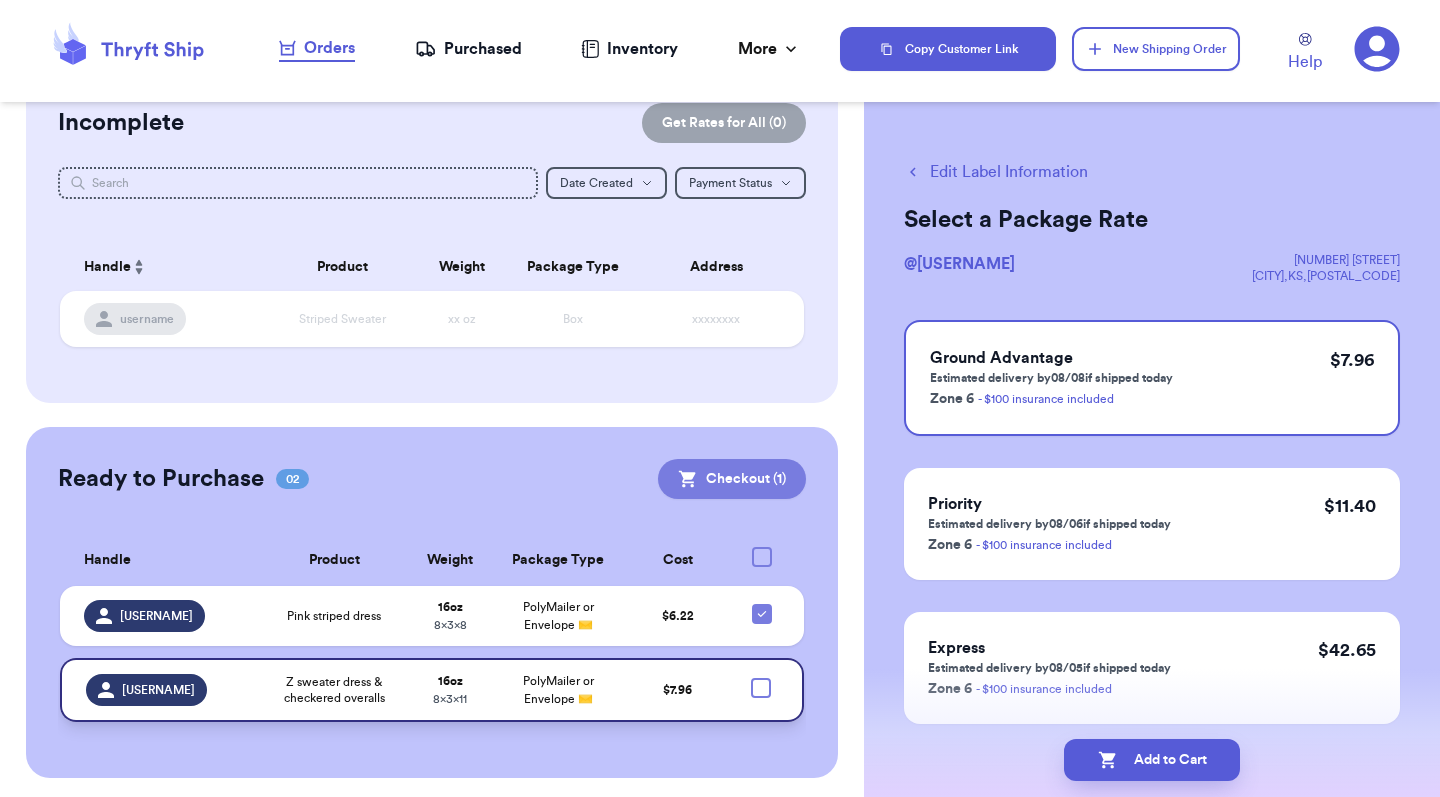 click on "Checkout ( 1 )" at bounding box center (732, 479) 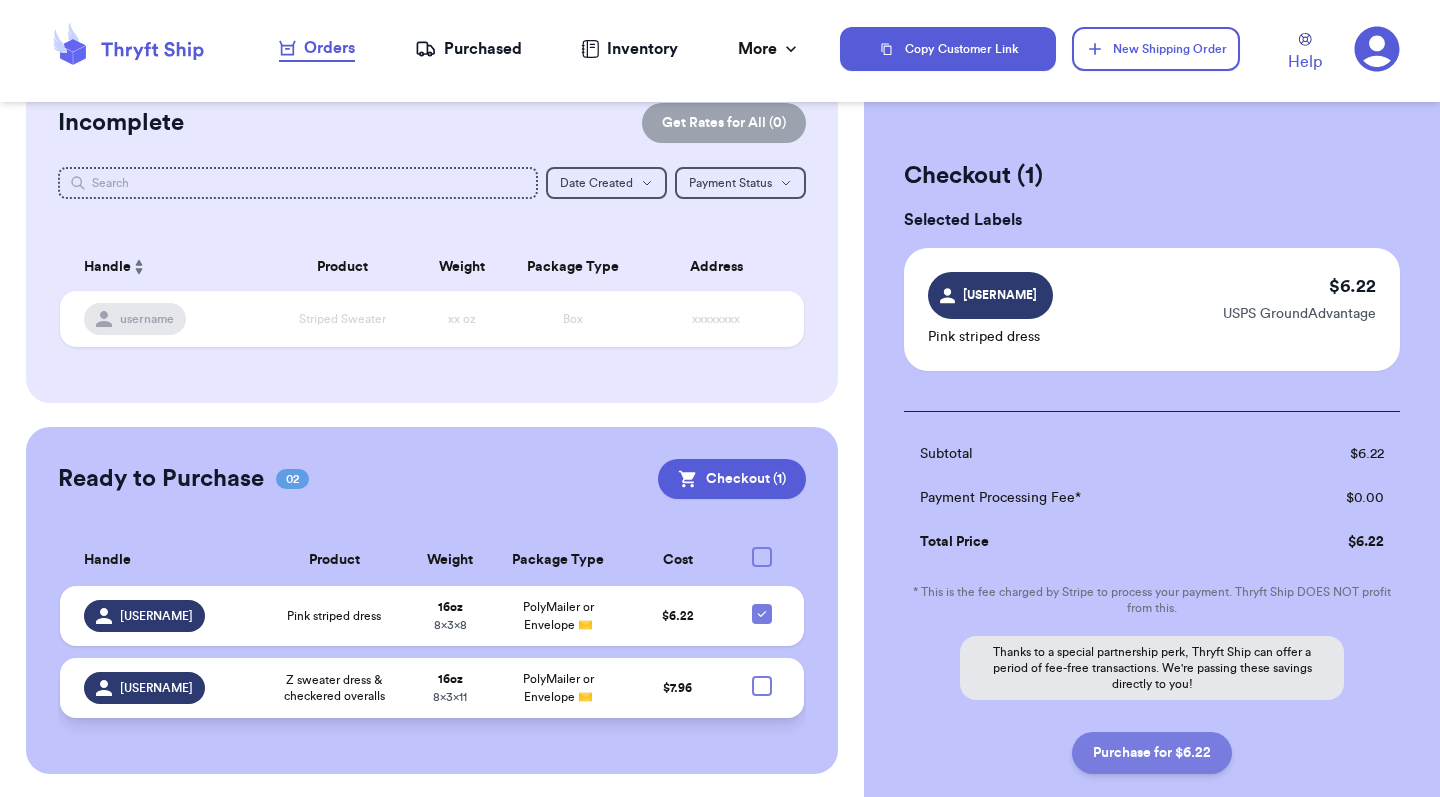 click on "Purchase for $6.22" at bounding box center [1152, 753] 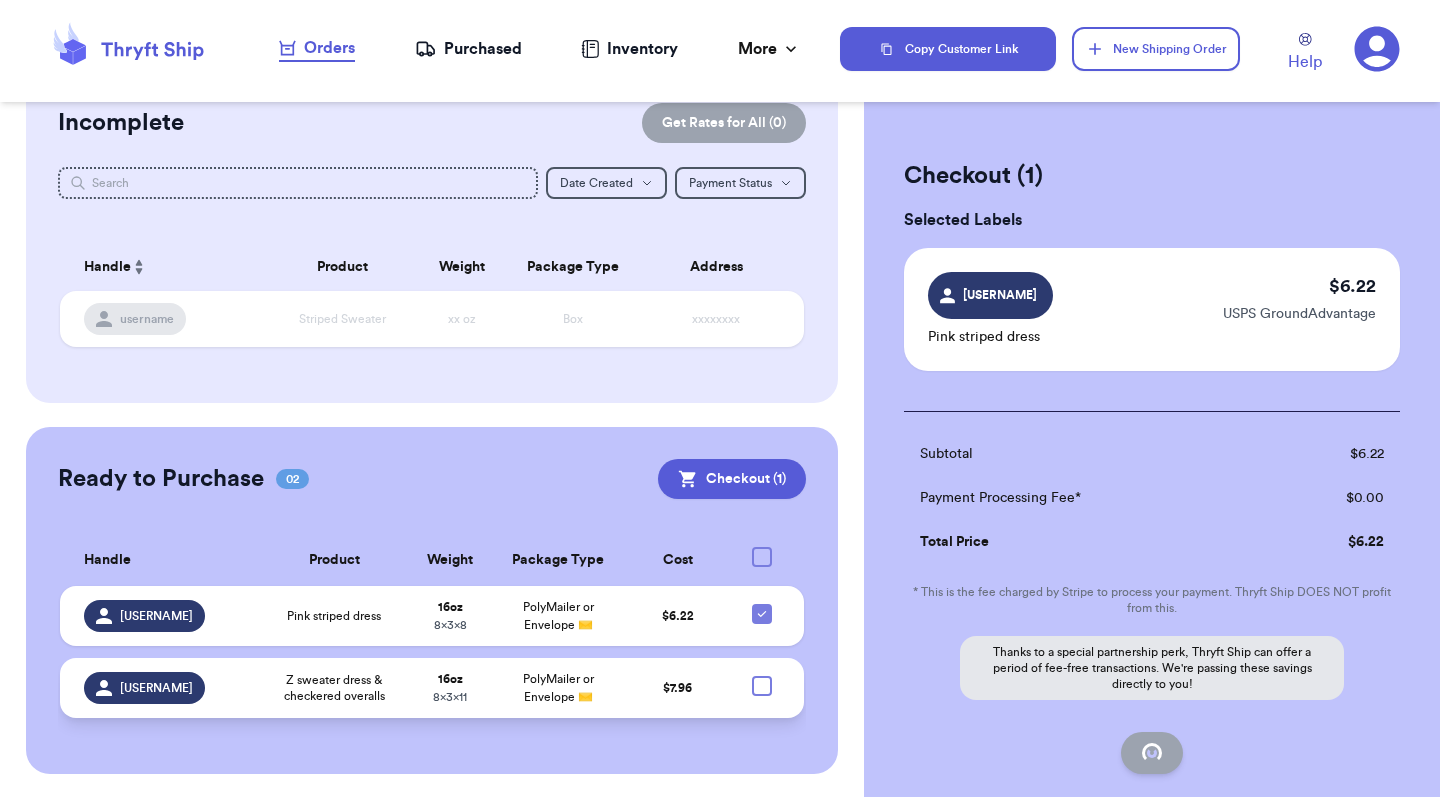checkbox on "false" 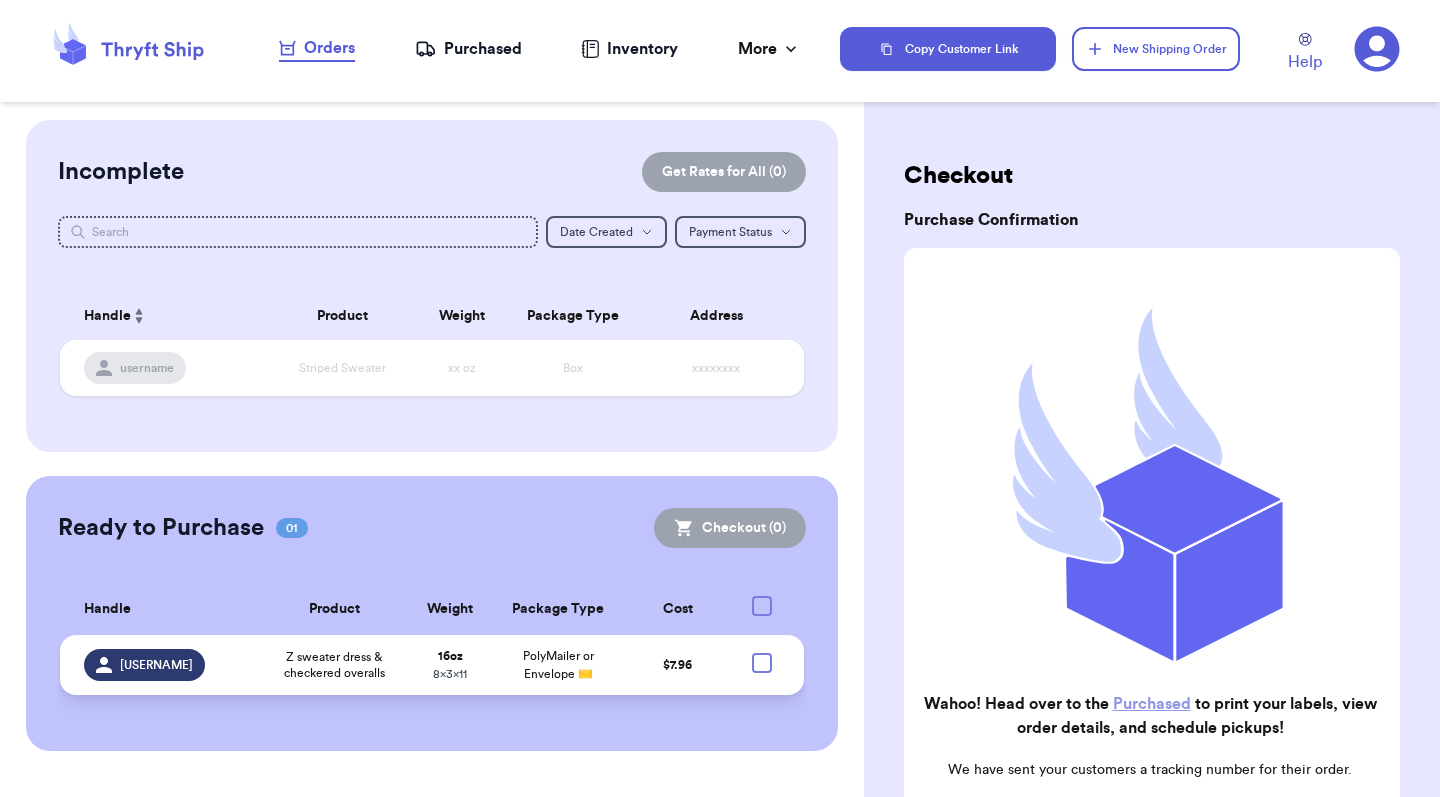 scroll, scrollTop: 0, scrollLeft: 0, axis: both 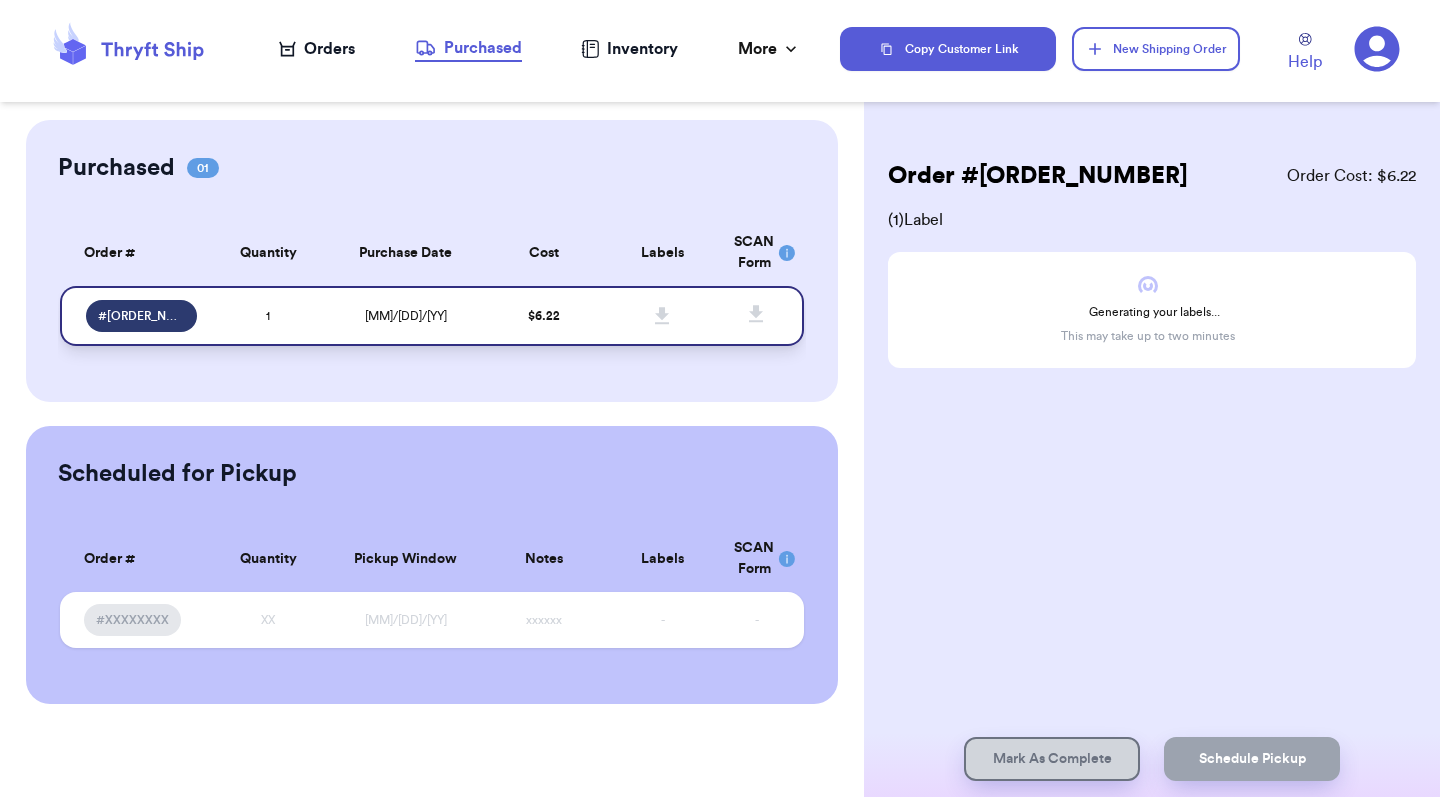 click 